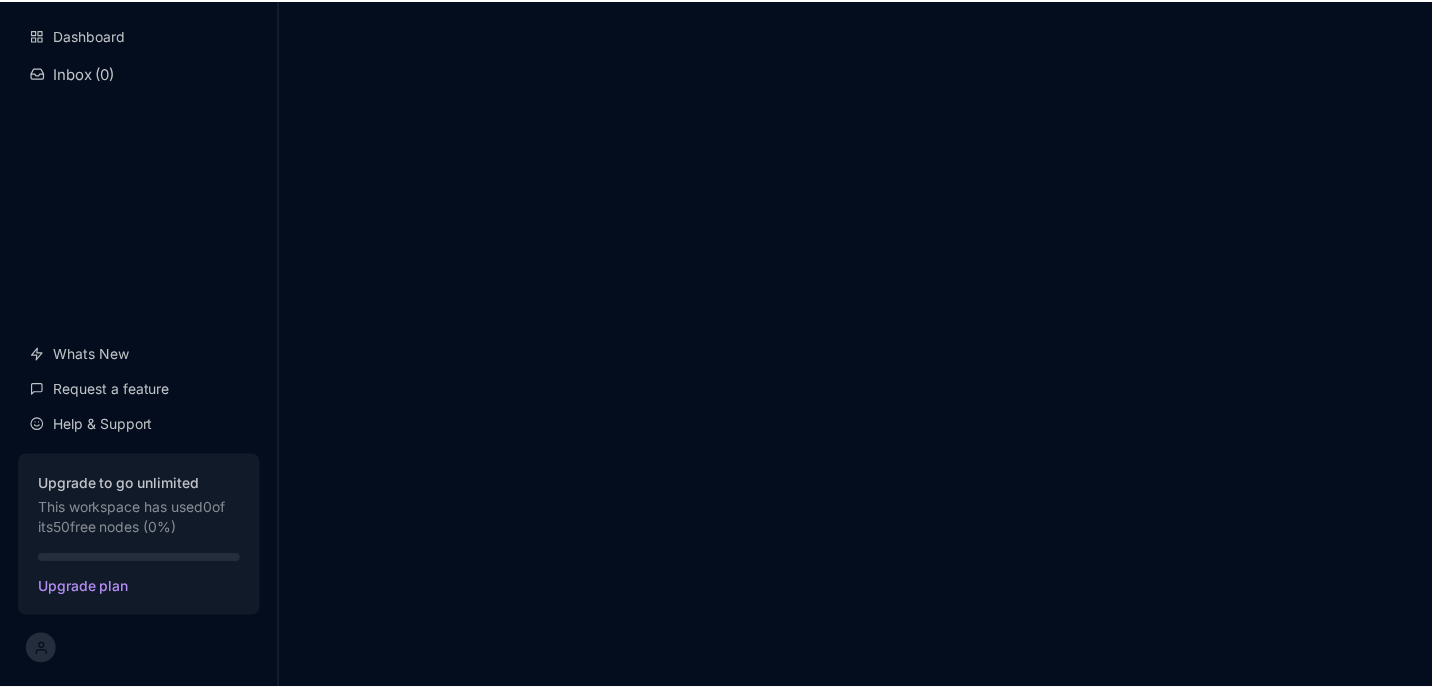 scroll, scrollTop: 0, scrollLeft: 0, axis: both 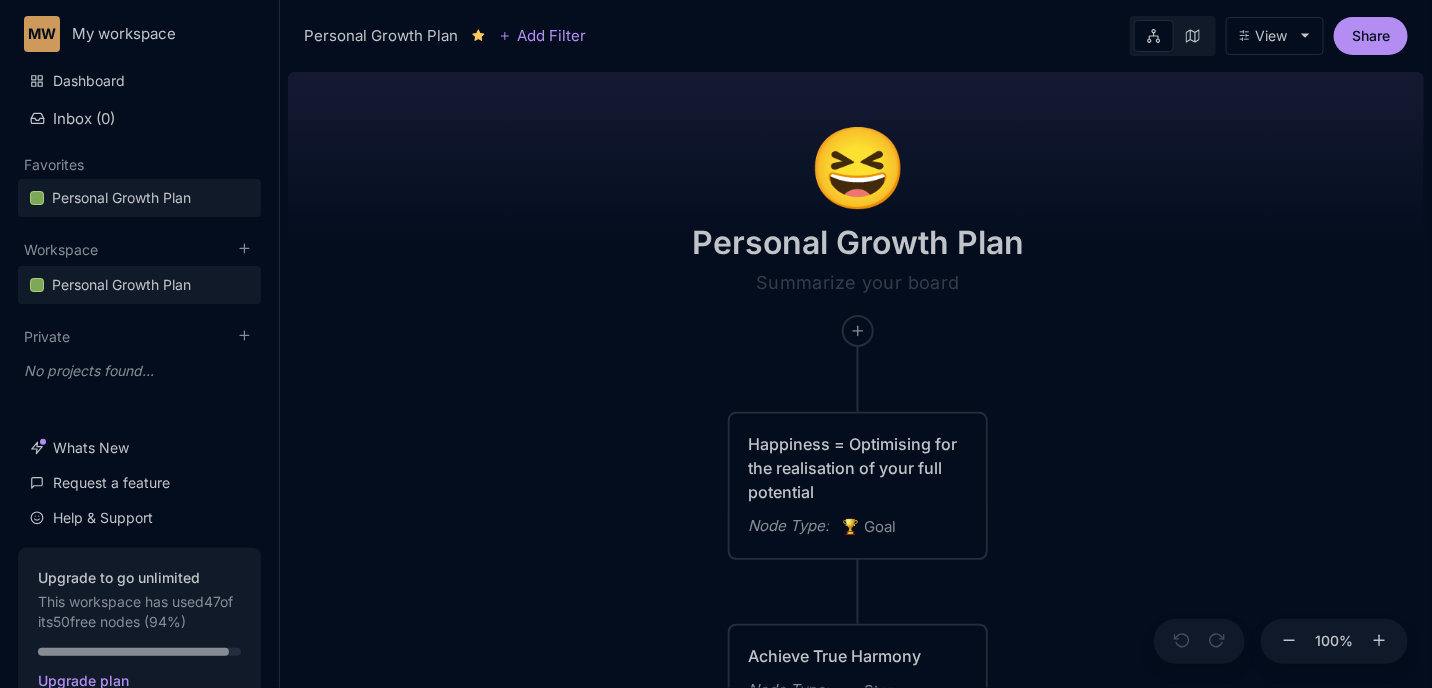 drag, startPoint x: 466, startPoint y: 498, endPoint x: 435, endPoint y: 470, distance: 41.773197 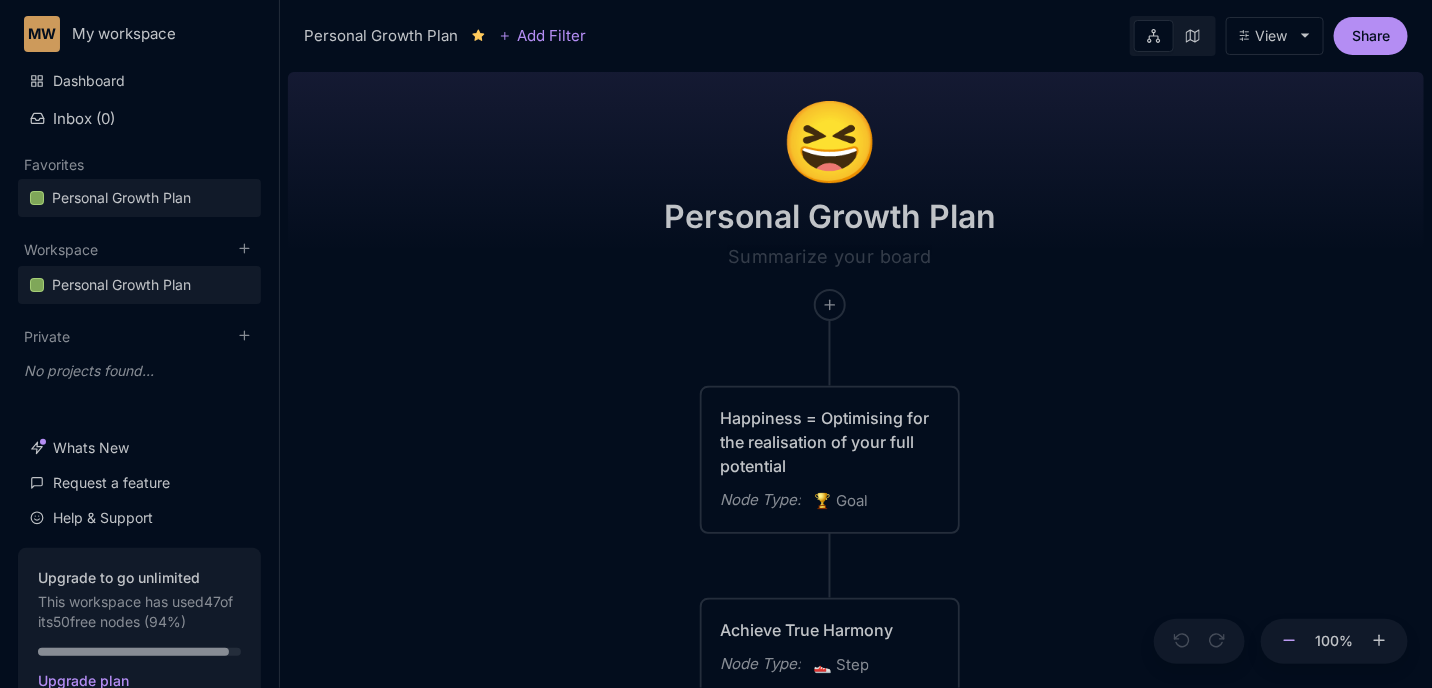 click 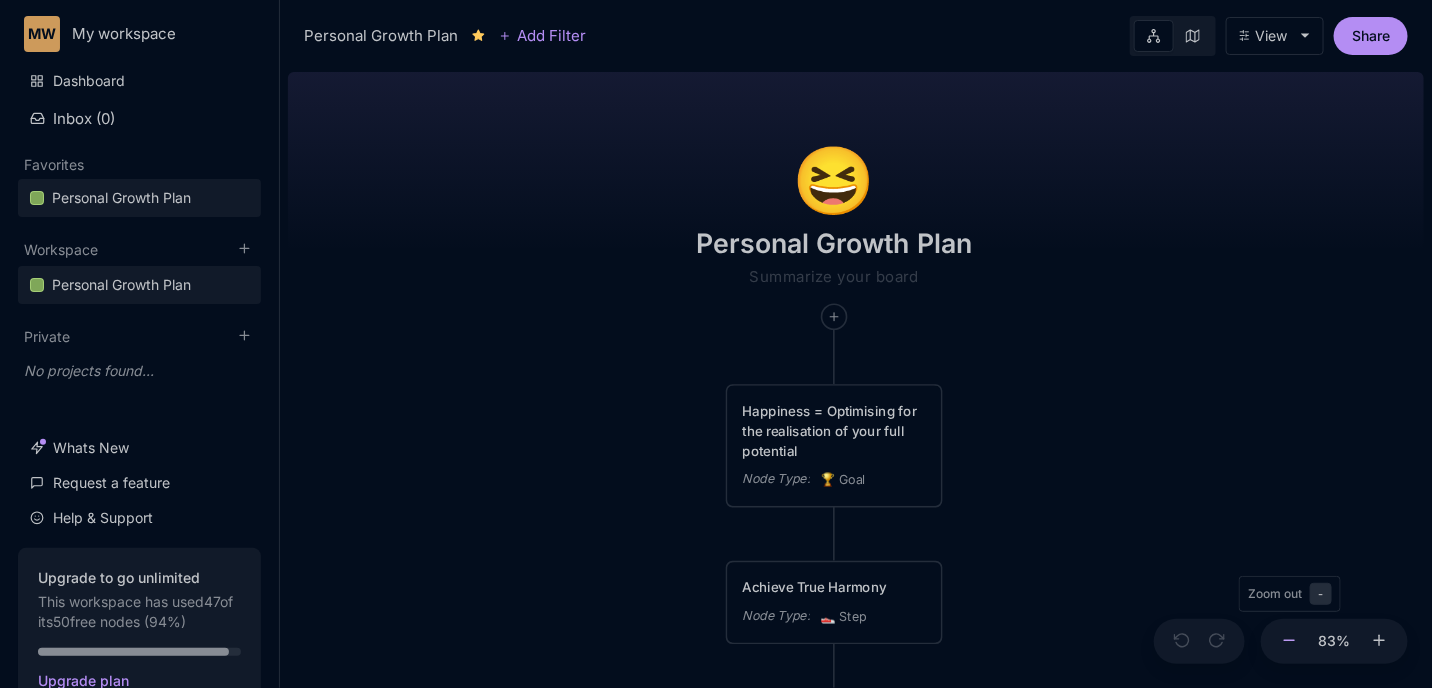 click 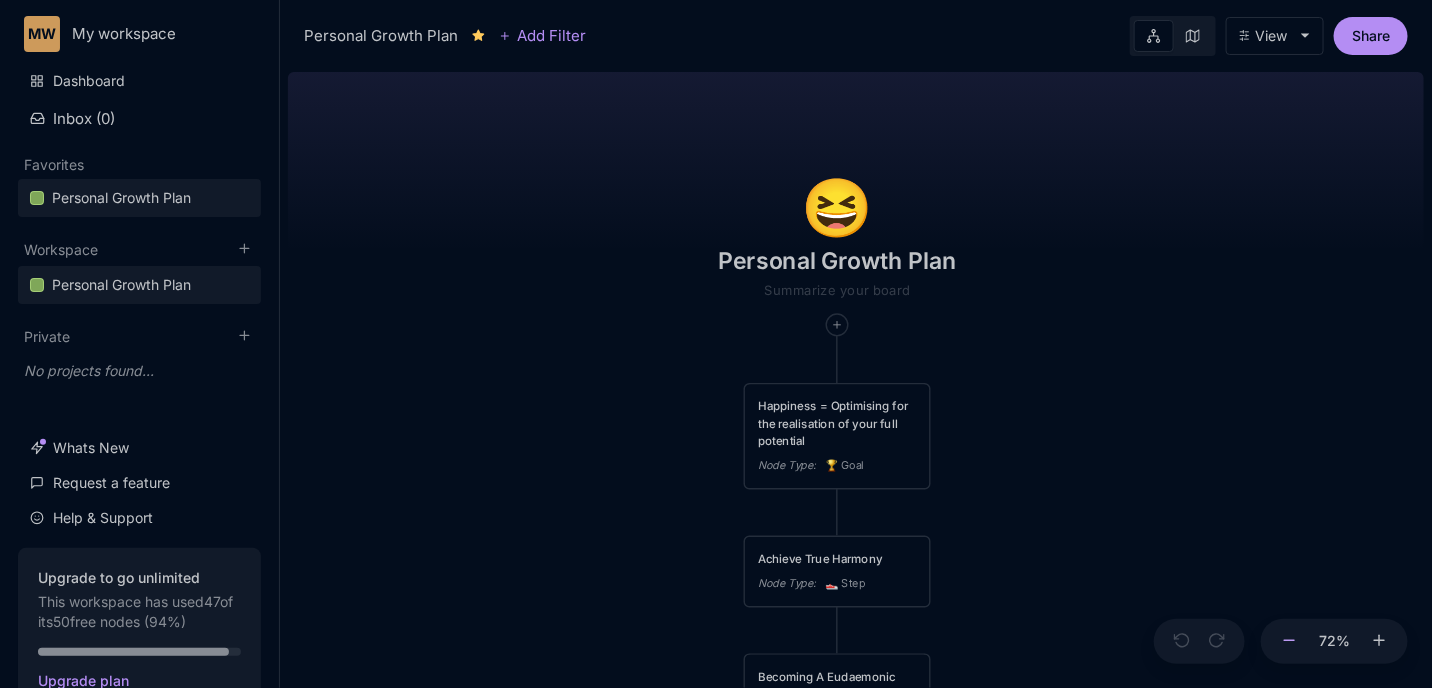click 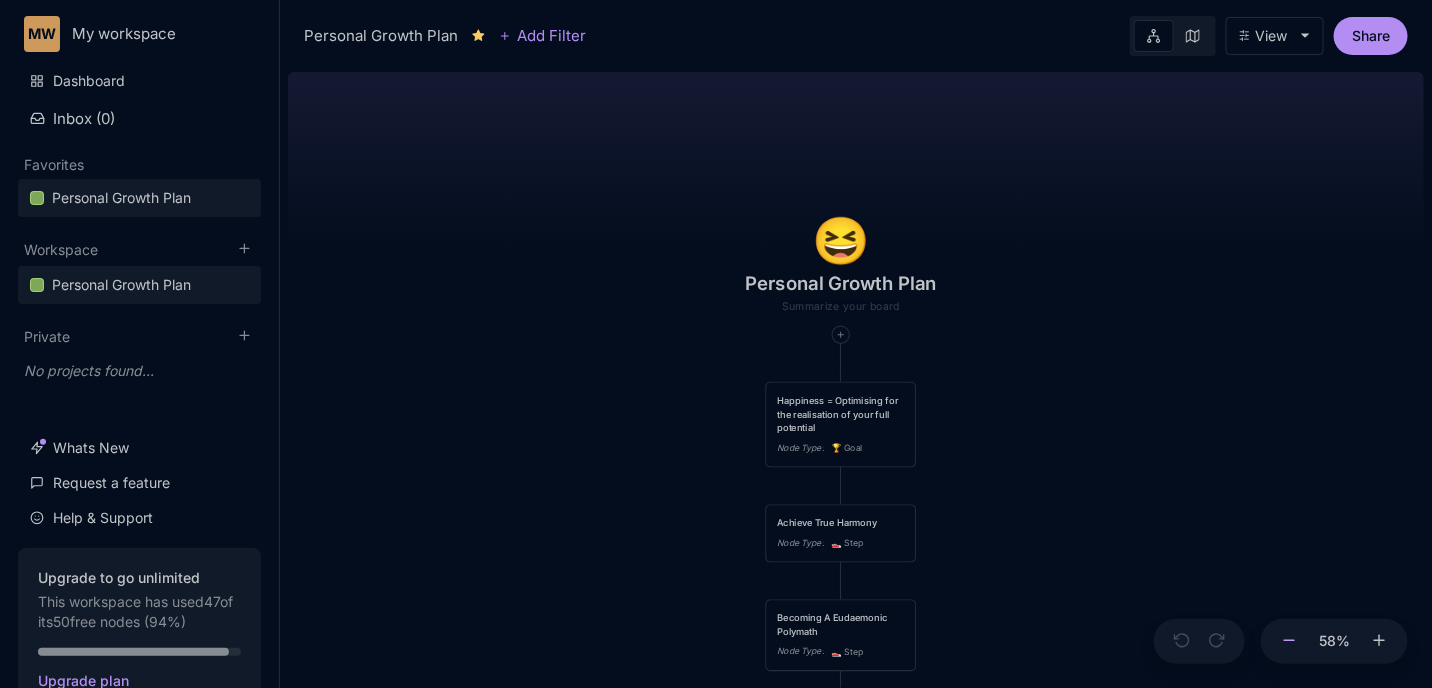 click 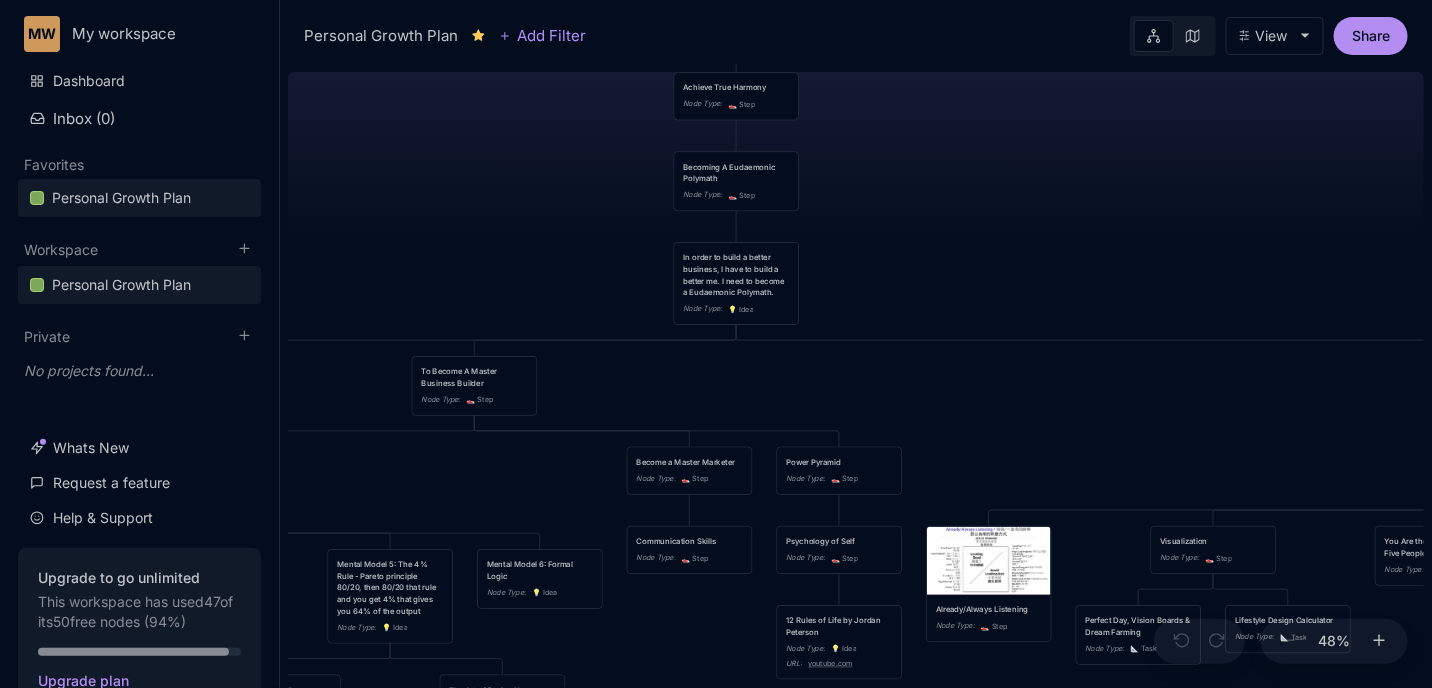 drag, startPoint x: 1064, startPoint y: 523, endPoint x: 921, endPoint y: -52, distance: 592.51495 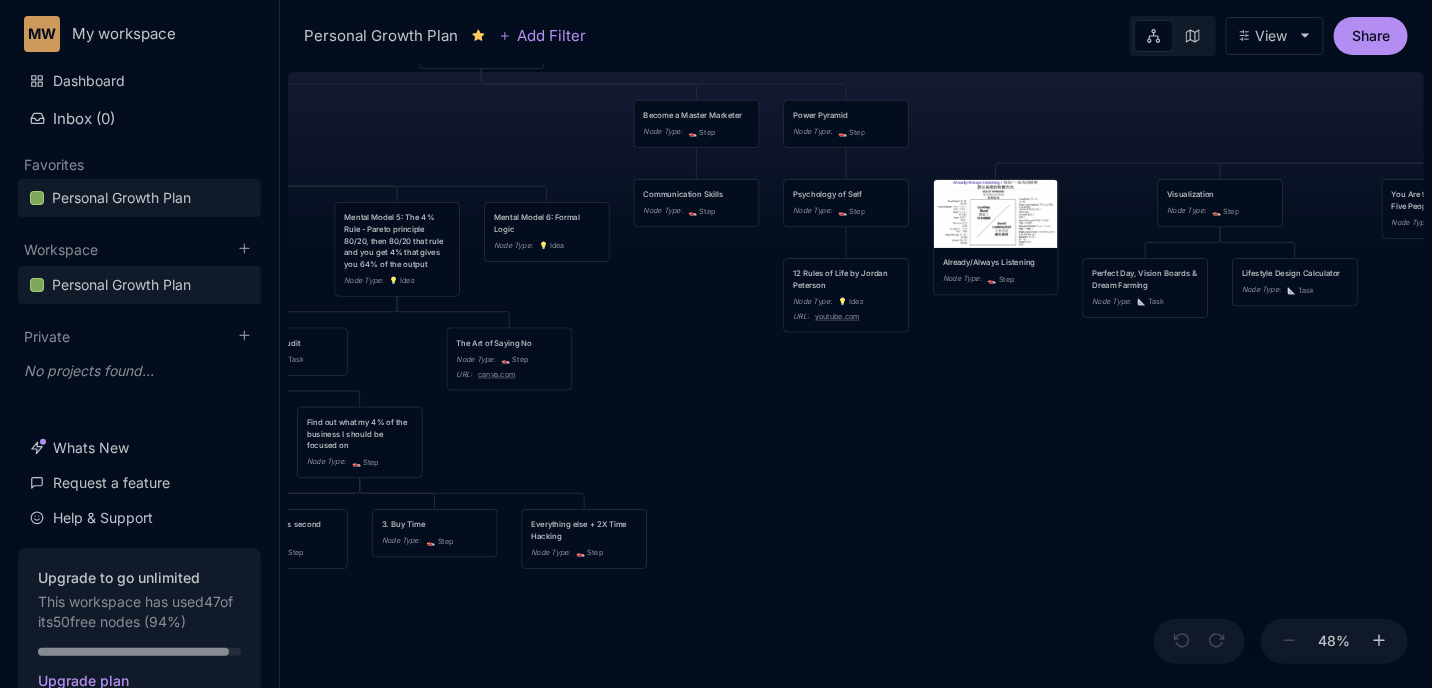 drag, startPoint x: 632, startPoint y: 552, endPoint x: 629, endPoint y: 418, distance: 134.03358 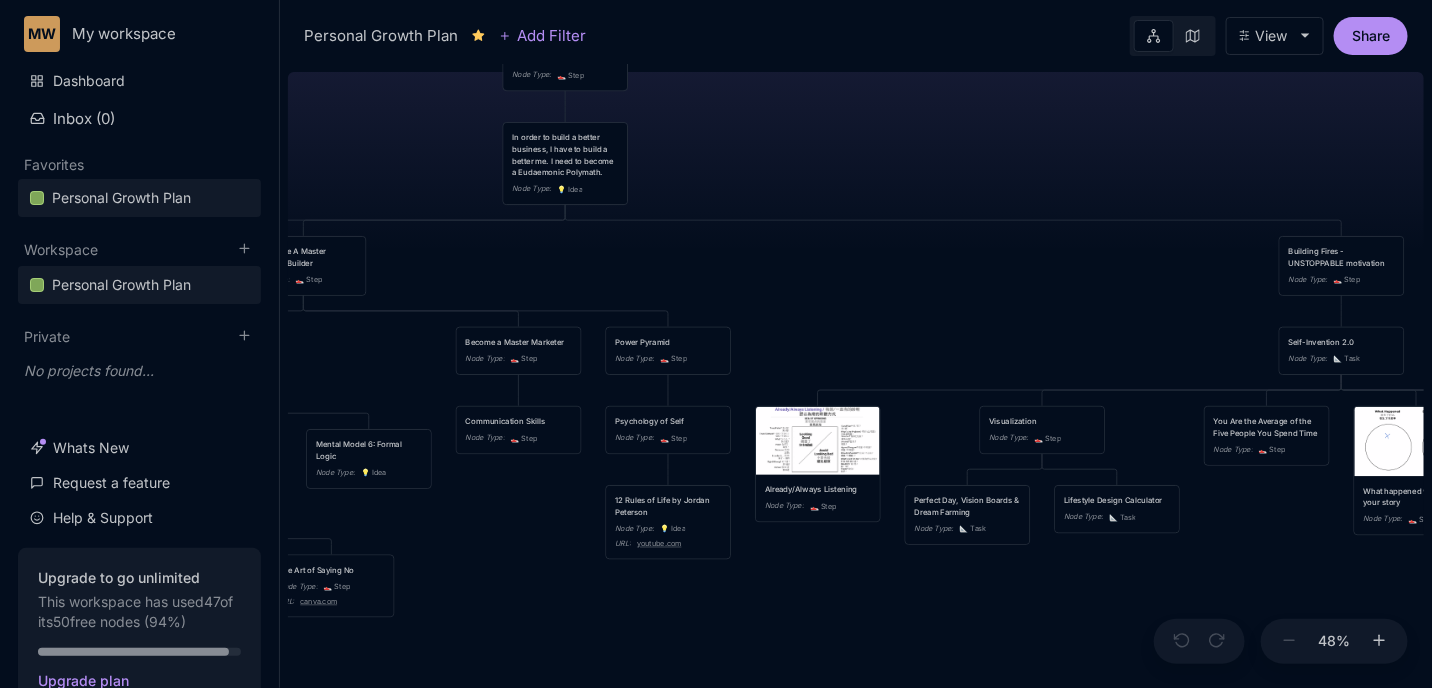drag, startPoint x: 649, startPoint y: 354, endPoint x: 493, endPoint y: 558, distance: 256.81122 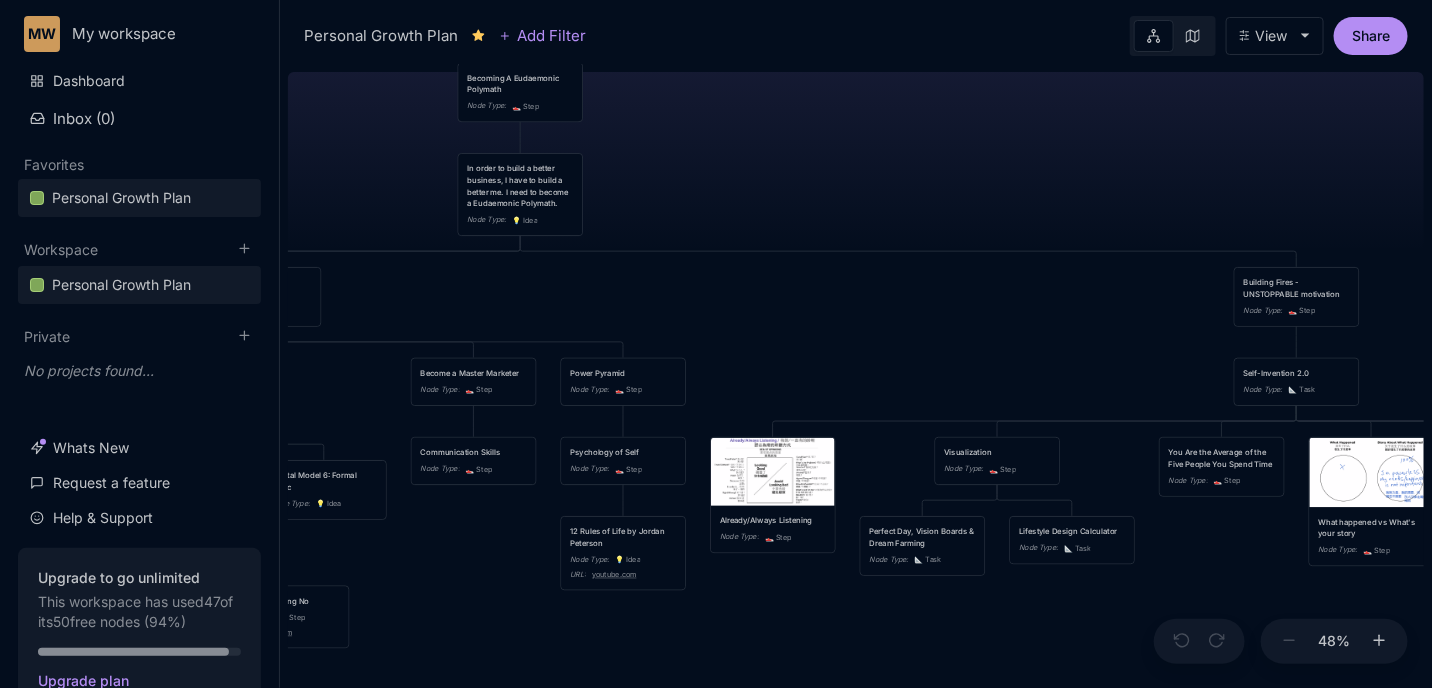 drag, startPoint x: 850, startPoint y: 297, endPoint x: 788, endPoint y: 323, distance: 67.23094 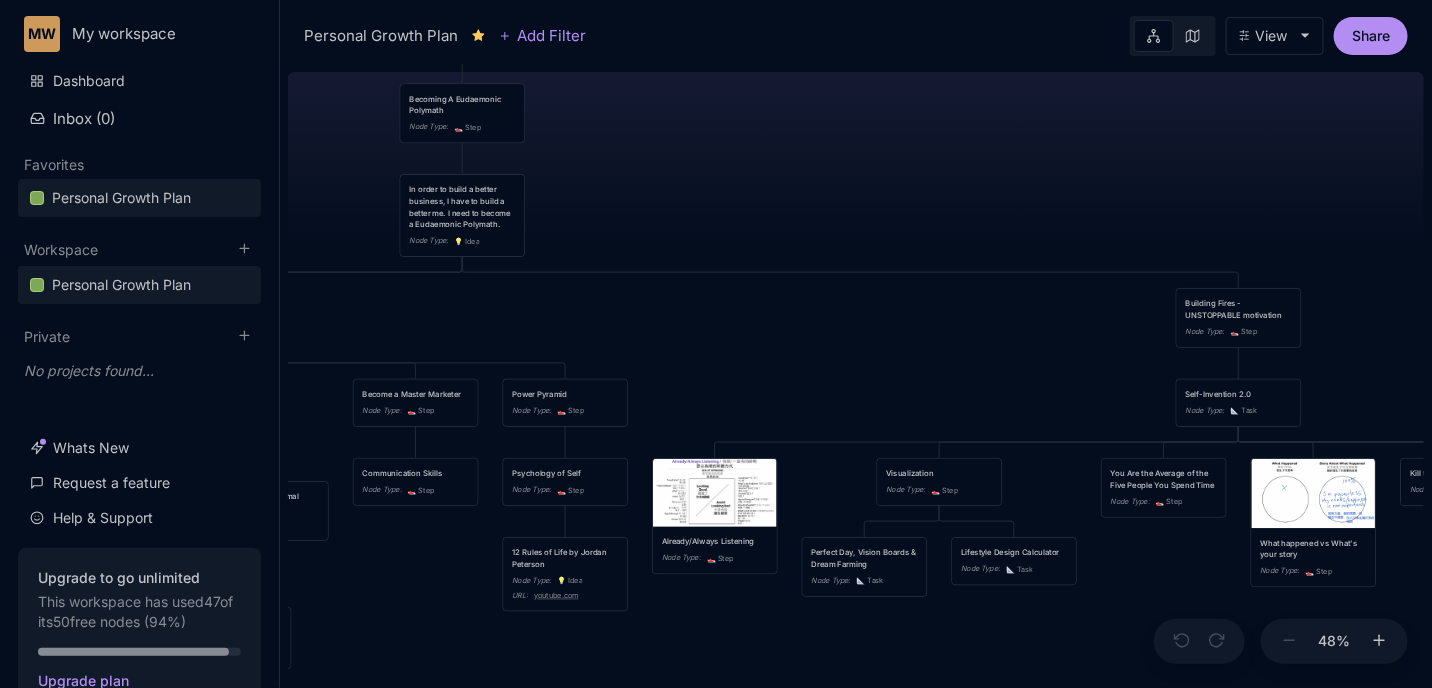 drag, startPoint x: 795, startPoint y: 308, endPoint x: 759, endPoint y: 325, distance: 39.812057 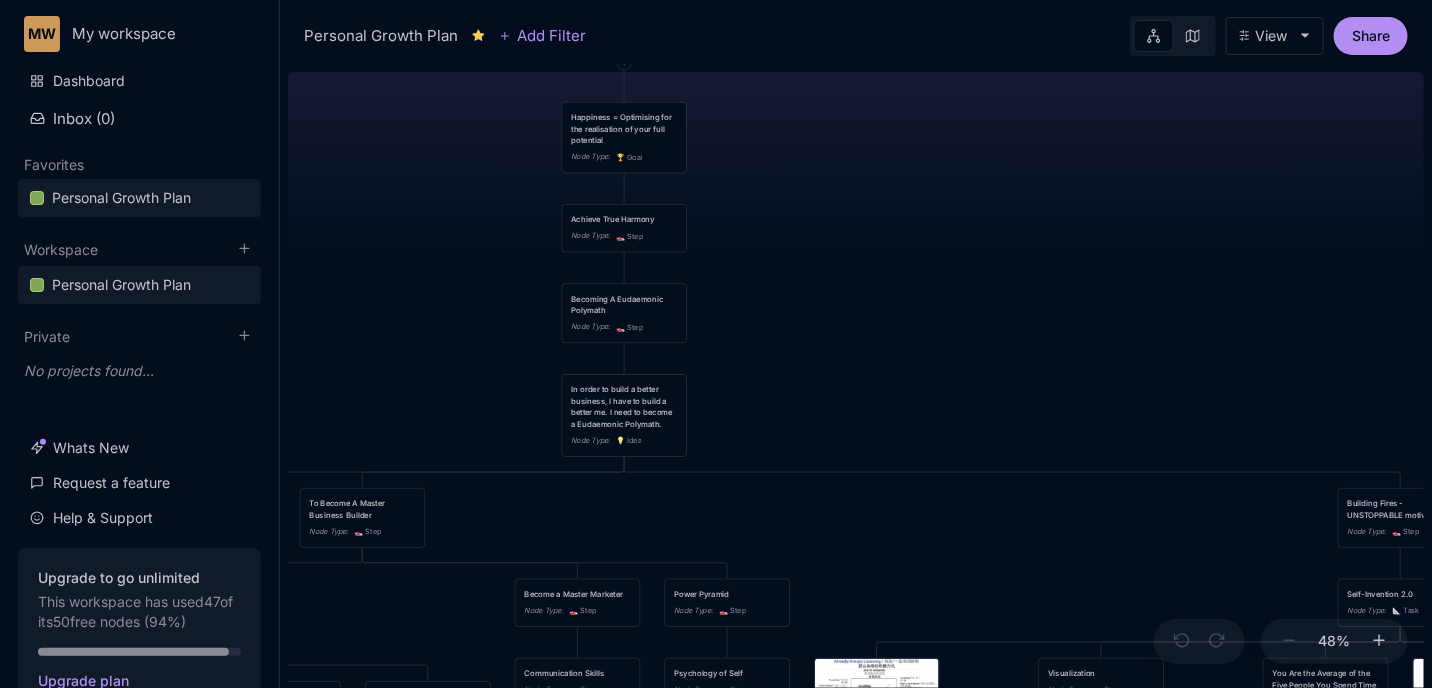 drag, startPoint x: 614, startPoint y: 159, endPoint x: 774, endPoint y: 357, distance: 254.5663 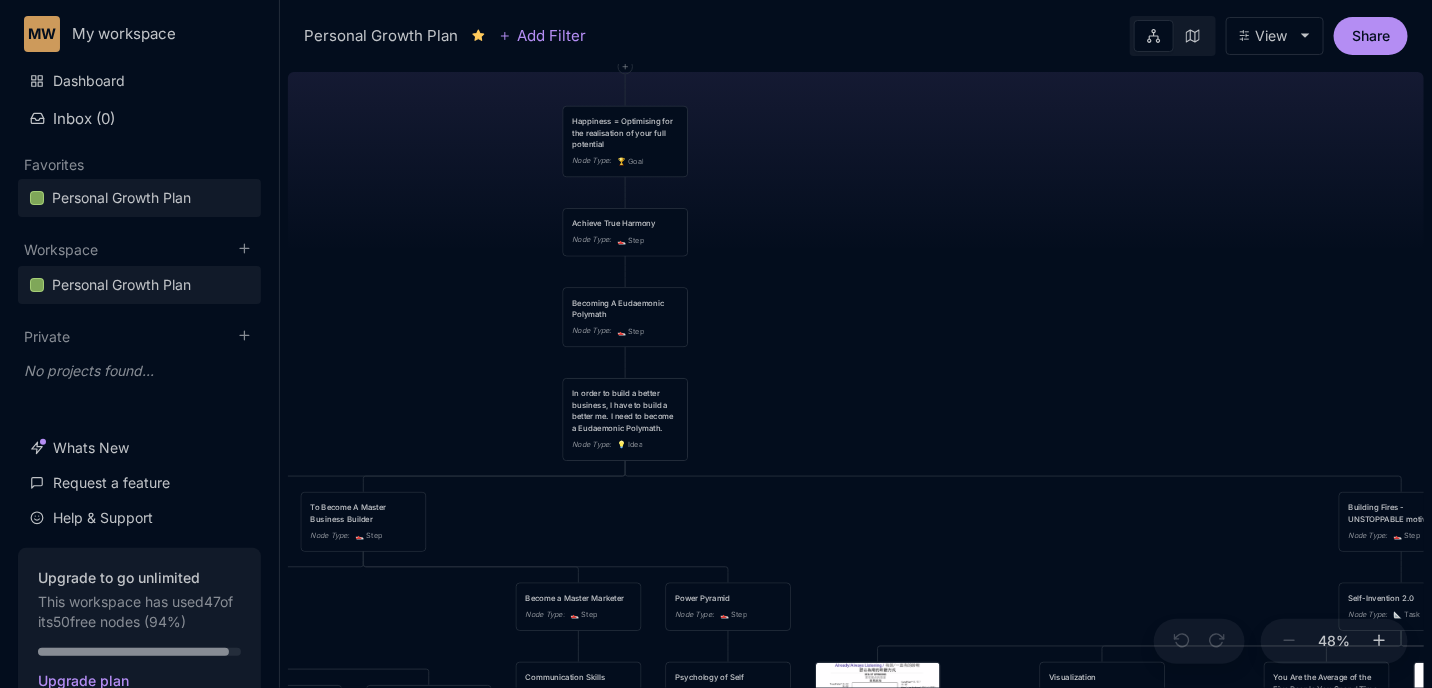 drag, startPoint x: 854, startPoint y: 197, endPoint x: 873, endPoint y: 305, distance: 109.65856 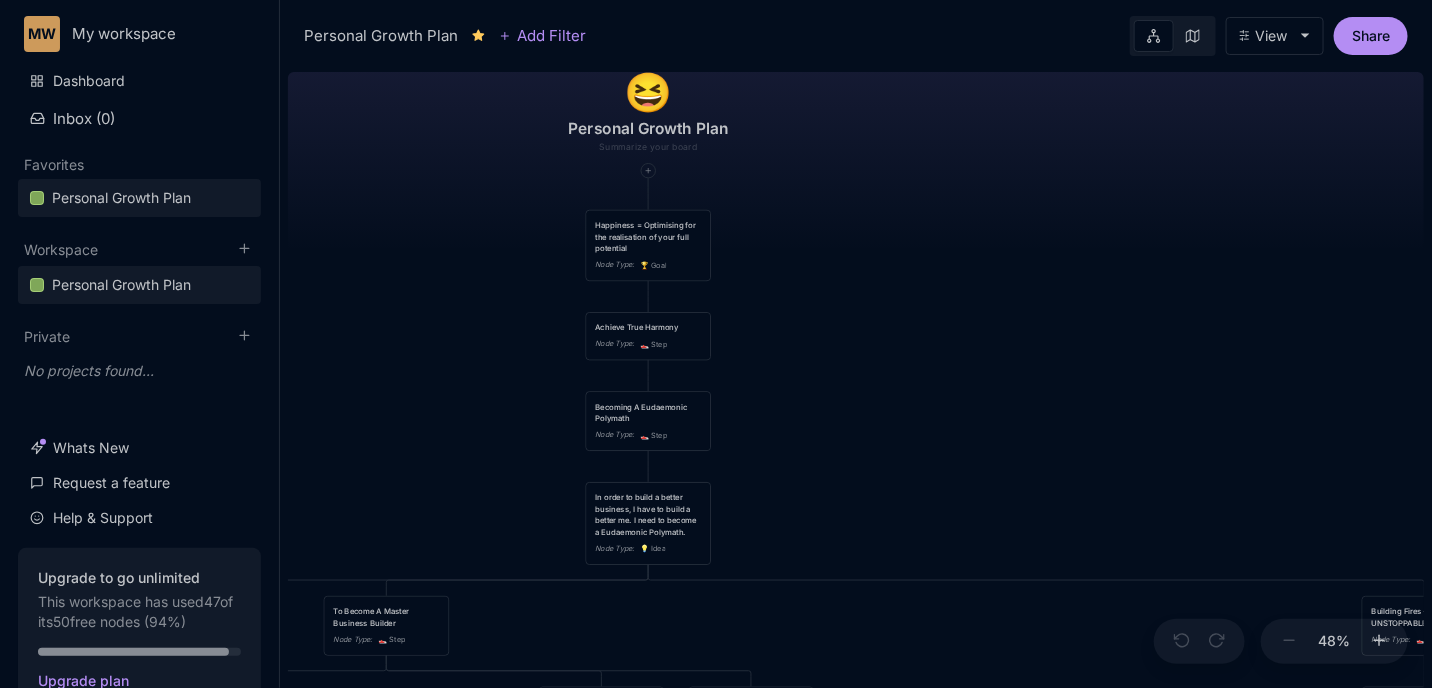 drag, startPoint x: 486, startPoint y: 342, endPoint x: 570, endPoint y: 255, distance: 120.93387 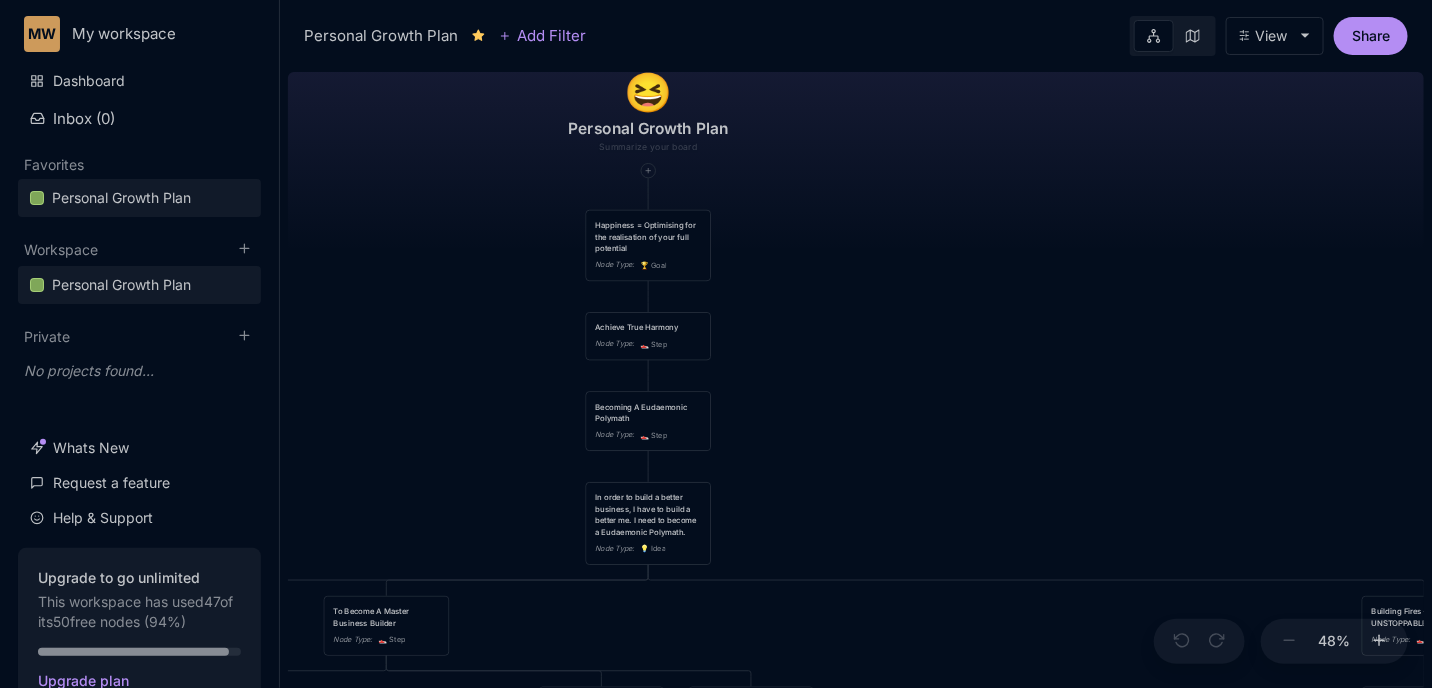 click on "😆 Personal Growth Plan Happiness = Optimising for the realisation of your full potential Node Type : 🏆   Goal Achieve True Harmony Node Type : 👟   Step Becoming A Eudaemonic Polymath Node Type : 👟   Step In order to build a better business, I have to build a better me. I need to become a Eudaemonic Polymath.  Node Type : 💡   Idea Romance
Friends/Fun
Family
Health/Fitness
Money/Finances
Spirituality Node Type : 👟   Step To Become A Master Business Builder Node Type : 👟   Step Building Fires - UNSTOPPABLE motivation Node Type : 👟   Step Improve my brain's OS - Make better decisions and have it compound Node Type : 👟   Step Become a Master Marketer Node Type : 👟   Step Power Pyramid Node Type : 👟   Step Self-Invention 2.0 Node Type : 📐   Task Mental Model 1: 2nd order thinking (and then what?) Node Type : 💡   Idea Mental Model 2: Critical Thinking Node Type : 💡   Idea URL : canva.com Mental Model 3: Cui Bono "Who benefits" "How do they benefit" Find hidden incentives : :" at bounding box center [856, 376] 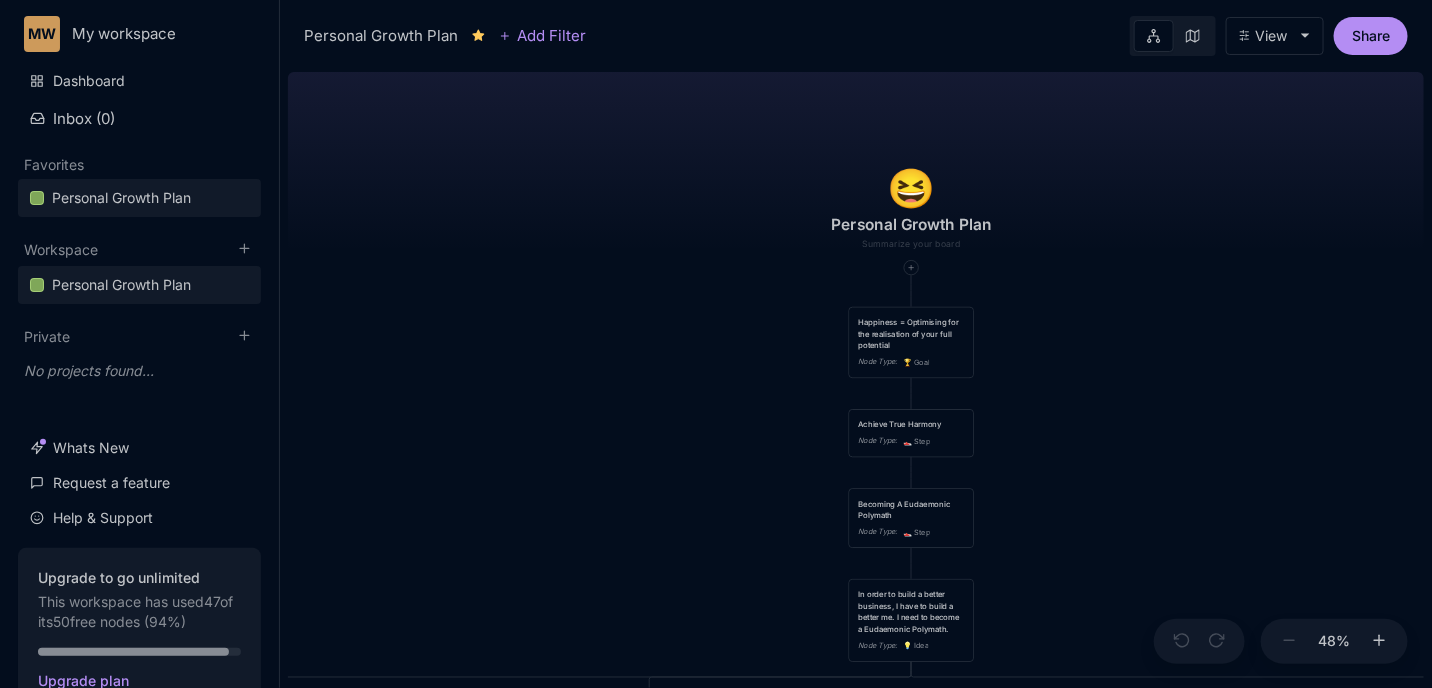drag, startPoint x: 389, startPoint y: 201, endPoint x: 570, endPoint y: 386, distance: 258.81653 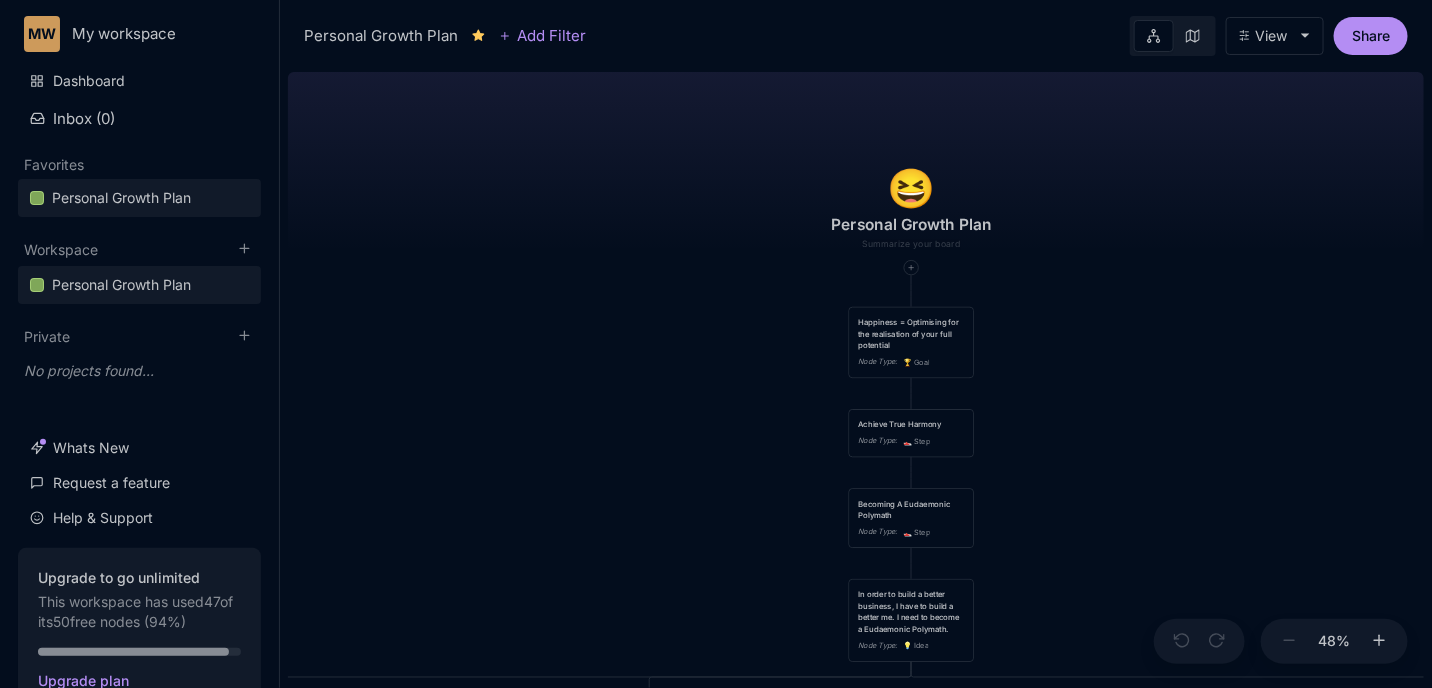click on "😆 Personal Growth Plan Happiness = Optimising for the realisation of your full potential Node Type : 🏆   Goal Achieve True Harmony Node Type : 👟   Step Becoming A Eudaemonic Polymath Node Type : 👟   Step In order to build a better business, I have to build a better me. I need to become a Eudaemonic Polymath.  Node Type : 💡   Idea Romance
Friends/Fun
Family
Health/Fitness
Money/Finances
Spirituality Node Type : 👟   Step To Become A Master Business Builder Node Type : 👟   Step Building Fires - UNSTOPPABLE motivation Node Type : 👟   Step Improve my brain's OS - Make better decisions and have it compound Node Type : 👟   Step Become a Master Marketer Node Type : 👟   Step Power Pyramid Node Type : 👟   Step Self-Invention 2.0 Node Type : 📐   Task Mental Model 1: 2nd order thinking (and then what?) Node Type : 💡   Idea Mental Model 2: Critical Thinking Node Type : 💡   Idea URL : canva.com Mental Model 3: Cui Bono "Who benefits" "How do they benefit" Find hidden incentives : :" at bounding box center [856, 376] 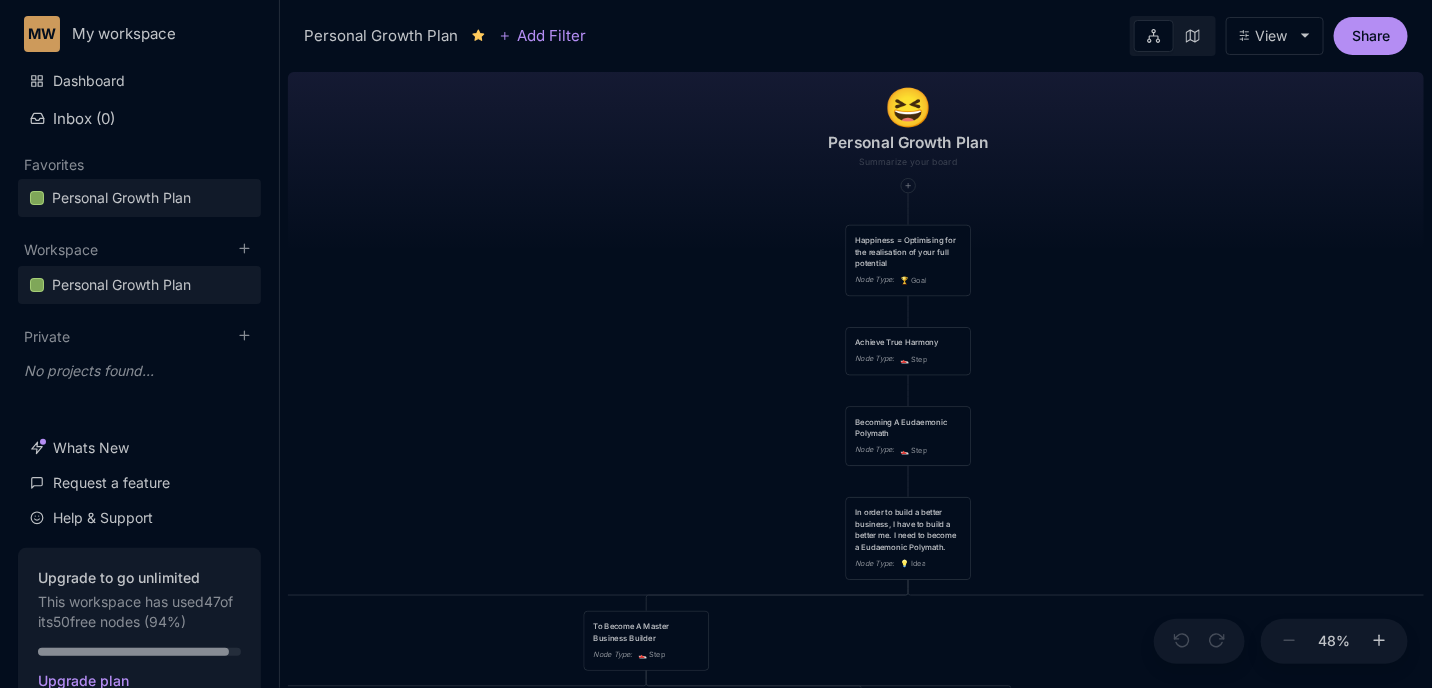 drag, startPoint x: 637, startPoint y: 311, endPoint x: 616, endPoint y: 320, distance: 22.847319 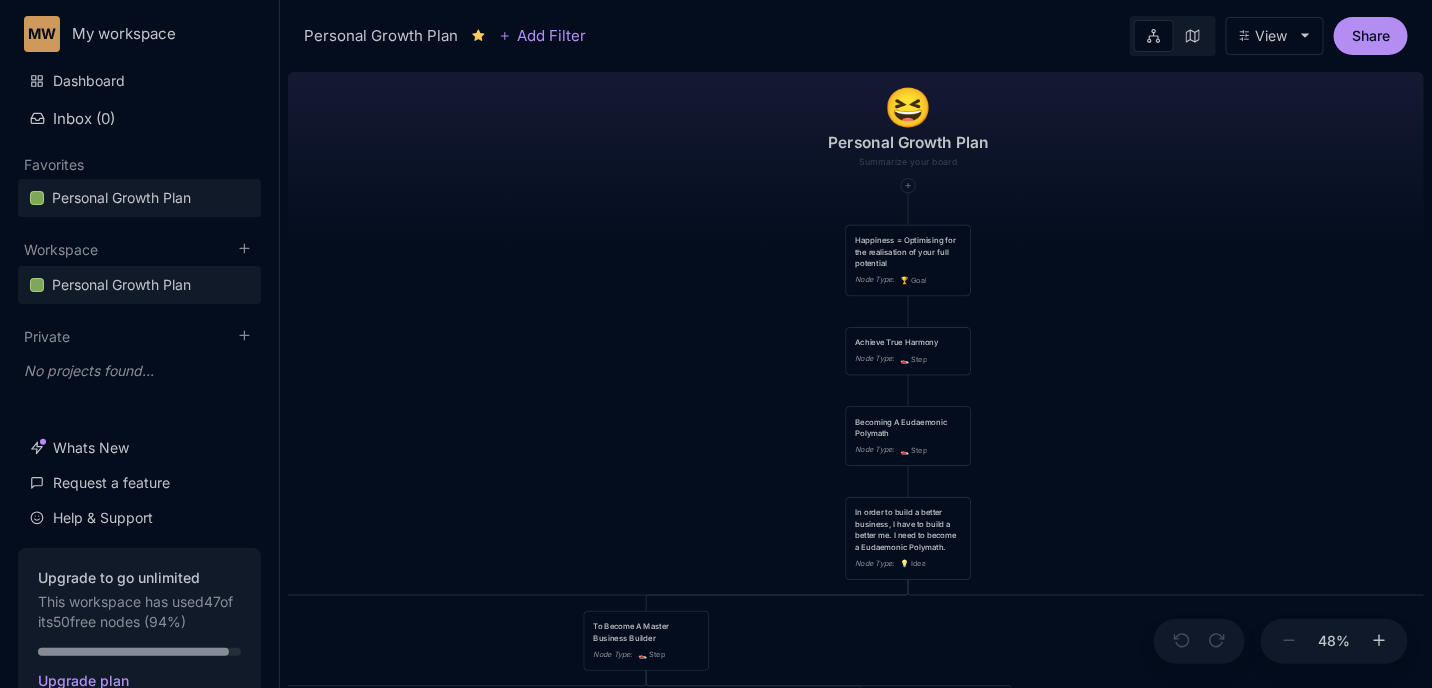 click on "😆 Personal Growth Plan Happiness = Optimising for the realisation of your full potential Node Type : 🏆   Goal Achieve True Harmony Node Type : 👟   Step Becoming A Eudaemonic Polymath Node Type : 👟   Step In order to build a better business, I have to build a better me. I need to become a Eudaemonic Polymath.  Node Type : 💡   Idea Romance
Friends/Fun
Family
Health/Fitness
Money/Finances
Spirituality Node Type : 👟   Step To Become A Master Business Builder Node Type : 👟   Step Building Fires - UNSTOPPABLE motivation Node Type : 👟   Step Improve my brain's OS - Make better decisions and have it compound Node Type : 👟   Step Become a Master Marketer Node Type : 👟   Step Power Pyramid Node Type : 👟   Step Self-Invention 2.0 Node Type : 📐   Task Mental Model 1: 2nd order thinking (and then what?) Node Type : 💡   Idea Mental Model 2: Critical Thinking Node Type : 💡   Idea URL : canva.com Mental Model 3: Cui Bono "Who benefits" "How do they benefit" Find hidden incentives : :" at bounding box center (856, 376) 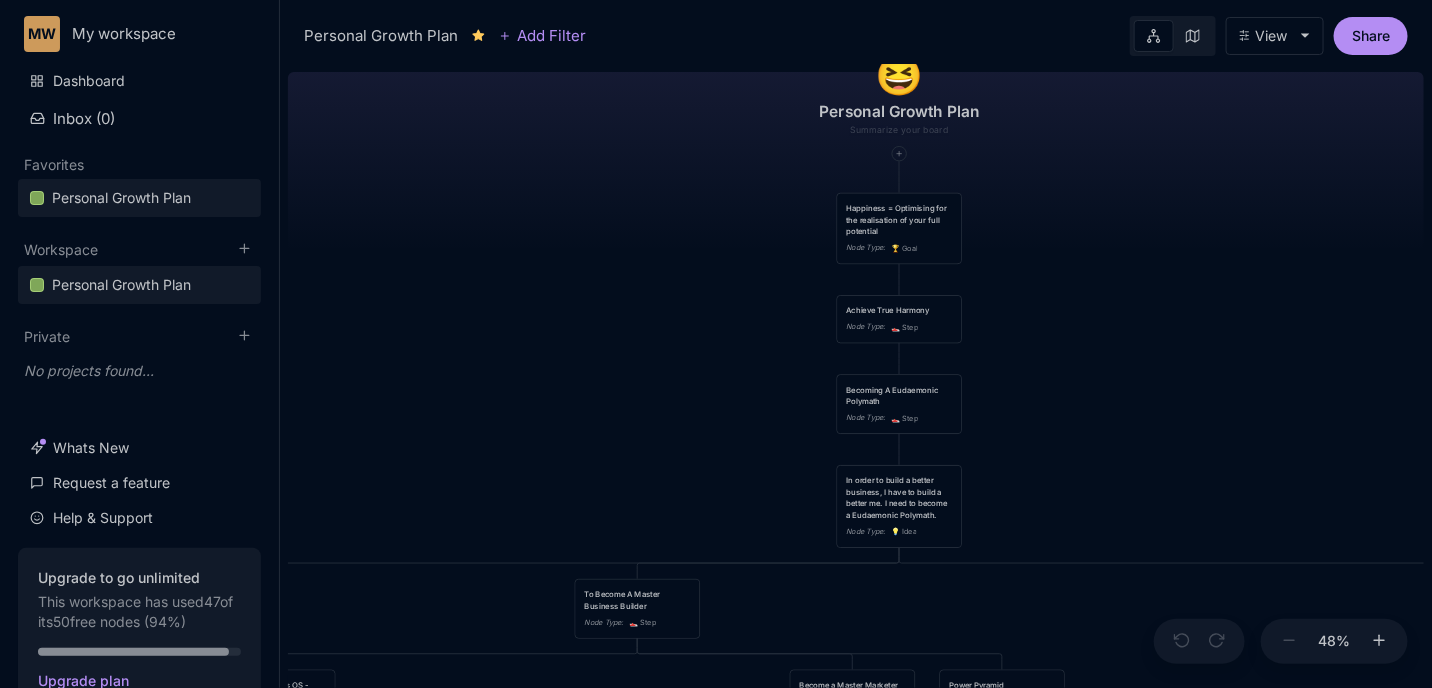 drag, startPoint x: 616, startPoint y: 385, endPoint x: 615, endPoint y: 330, distance: 55.00909 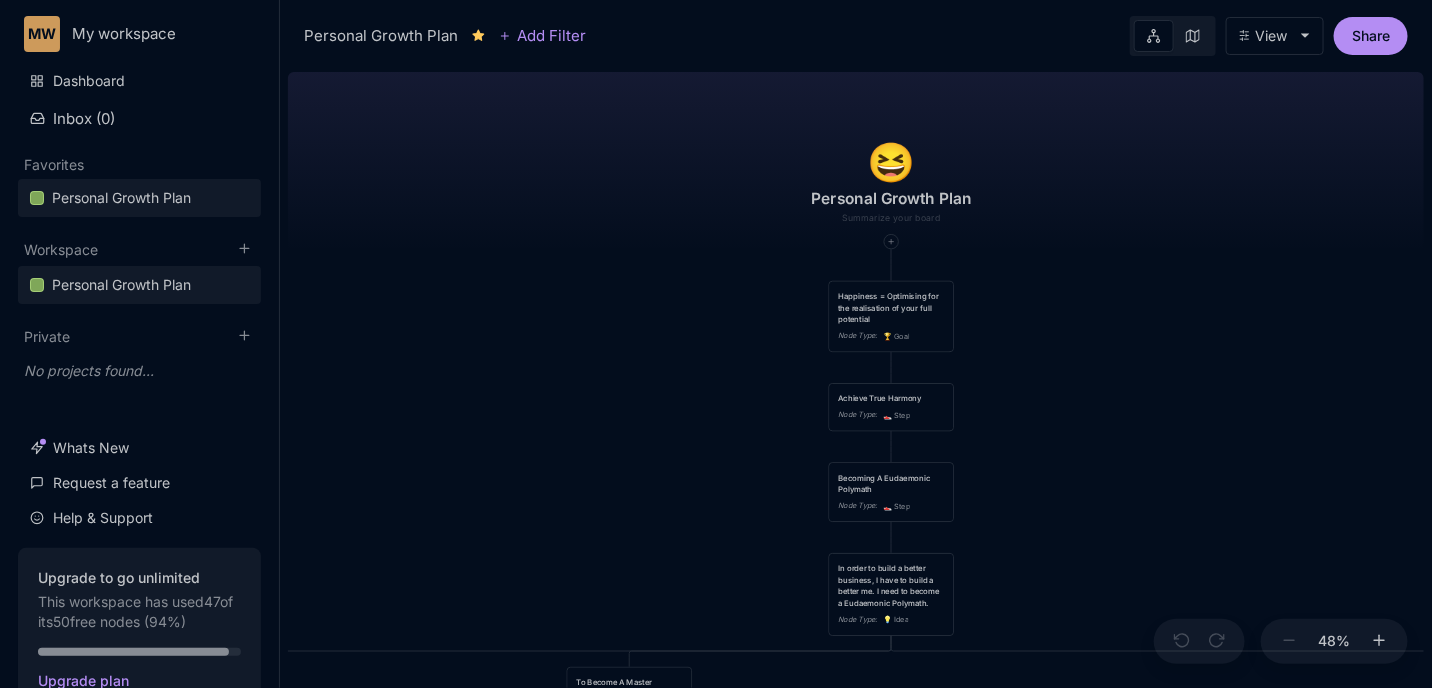 drag, startPoint x: 621, startPoint y: 328, endPoint x: 633, endPoint y: 441, distance: 113.63538 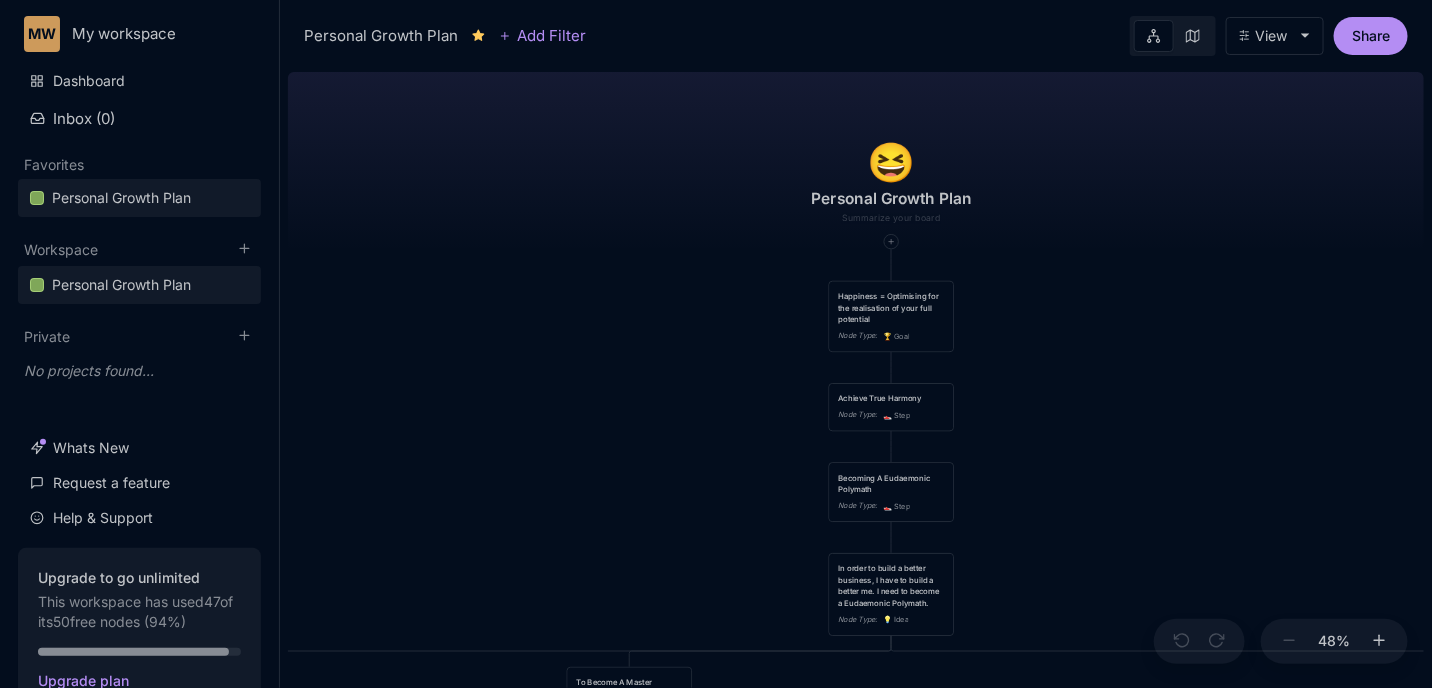 click on "😆 Personal Growth Plan Happiness = Optimising for the realisation of your full potential Node Type : 🏆   Goal Achieve True Harmony Node Type : 👟   Step Becoming A Eudaemonic Polymath Node Type : 👟   Step In order to build a better business, I have to build a better me. I need to become a Eudaemonic Polymath.  Node Type : 💡   Idea Romance
Friends/Fun
Family
Health/Fitness
Money/Finances
Spirituality Node Type : 👟   Step To Become A Master Business Builder Node Type : 👟   Step Building Fires - UNSTOPPABLE motivation Node Type : 👟   Step Improve my brain's OS - Make better decisions and have it compound Node Type : 👟   Step Become a Master Marketer Node Type : 👟   Step Power Pyramid Node Type : 👟   Step Self-Invention 2.0 Node Type : 📐   Task Mental Model 1: 2nd order thinking (and then what?) Node Type : 💡   Idea Mental Model 2: Critical Thinking Node Type : 💡   Idea URL : canva.com Mental Model 3: Cui Bono "Who benefits" "How do they benefit" Find hidden incentives : :" at bounding box center [856, 376] 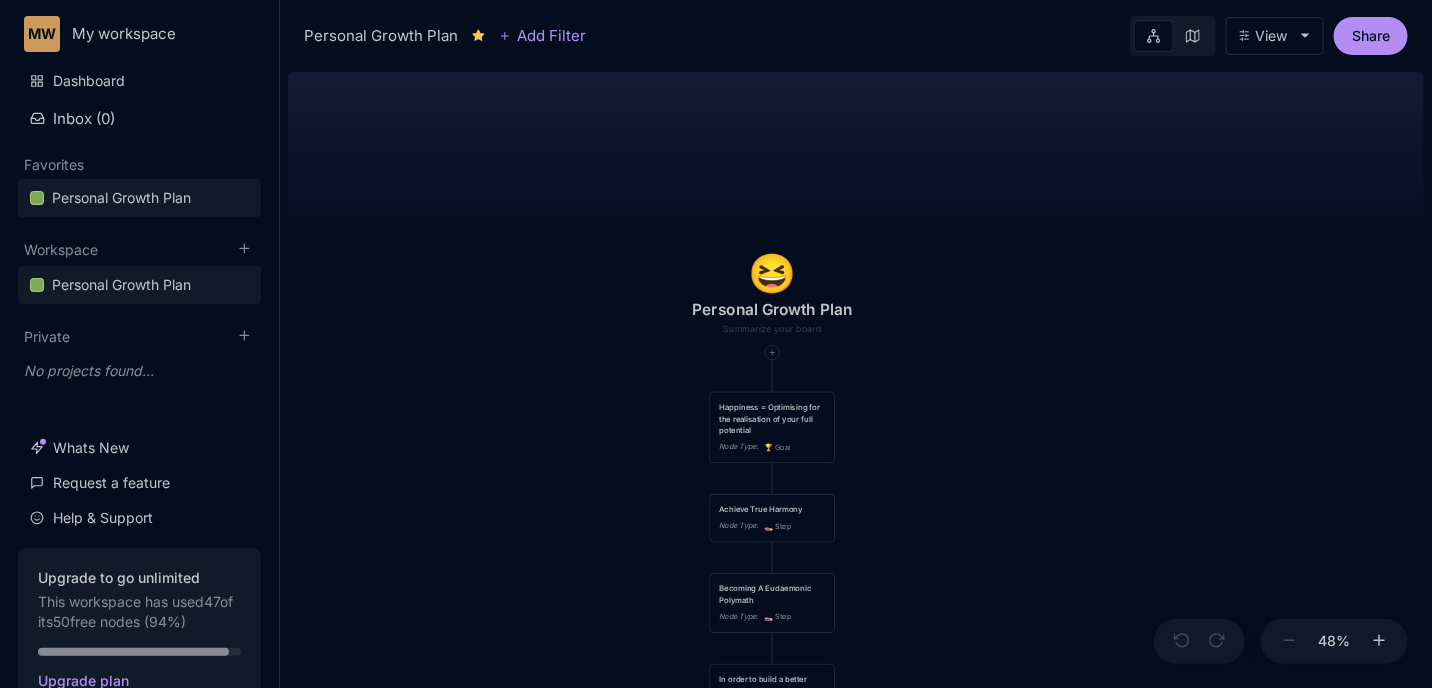 drag, startPoint x: 765, startPoint y: 245, endPoint x: 635, endPoint y: 352, distance: 168.37161 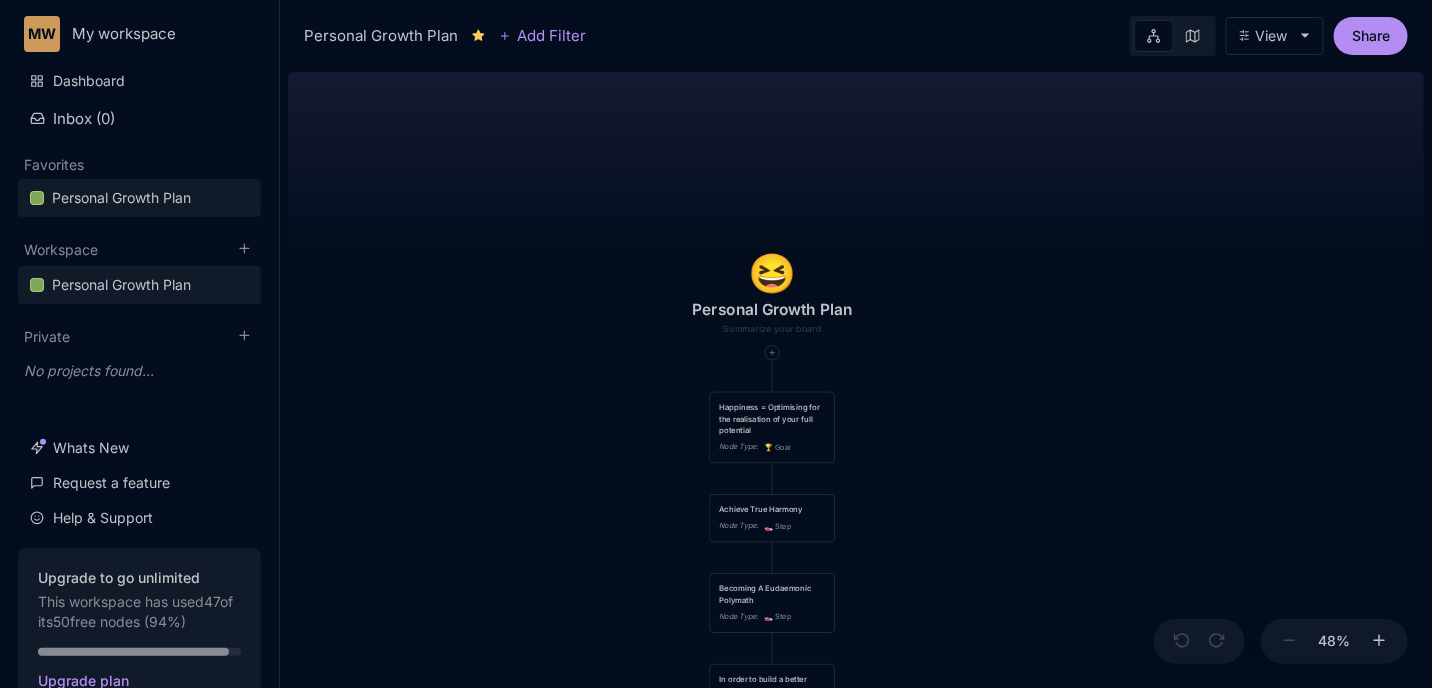 click on "😆 Personal Growth Plan Happiness = Optimising for the realisation of your full potential Node Type : 🏆   Goal Achieve True Harmony Node Type : 👟   Step Becoming A Eudaemonic Polymath Node Type : 👟   Step In order to build a better business, I have to build a better me. I need to become a Eudaemonic Polymath.  Node Type : 💡   Idea Romance
Friends/Fun
Family
Health/Fitness
Money/Finances
Spirituality Node Type : 👟   Step To Become A Master Business Builder Node Type : 👟   Step Building Fires - UNSTOPPABLE motivation Node Type : 👟   Step Improve my brain's OS - Make better decisions and have it compound Node Type : 👟   Step Become a Master Marketer Node Type : 👟   Step Power Pyramid Node Type : 👟   Step Self-Invention 2.0 Node Type : 📐   Task Mental Model 1: 2nd order thinking (and then what?) Node Type : 💡   Idea Mental Model 2: Critical Thinking Node Type : 💡   Idea URL : canva.com Mental Model 3: Cui Bono "Who benefits" "How do they benefit" Find hidden incentives : :" at bounding box center (856, 376) 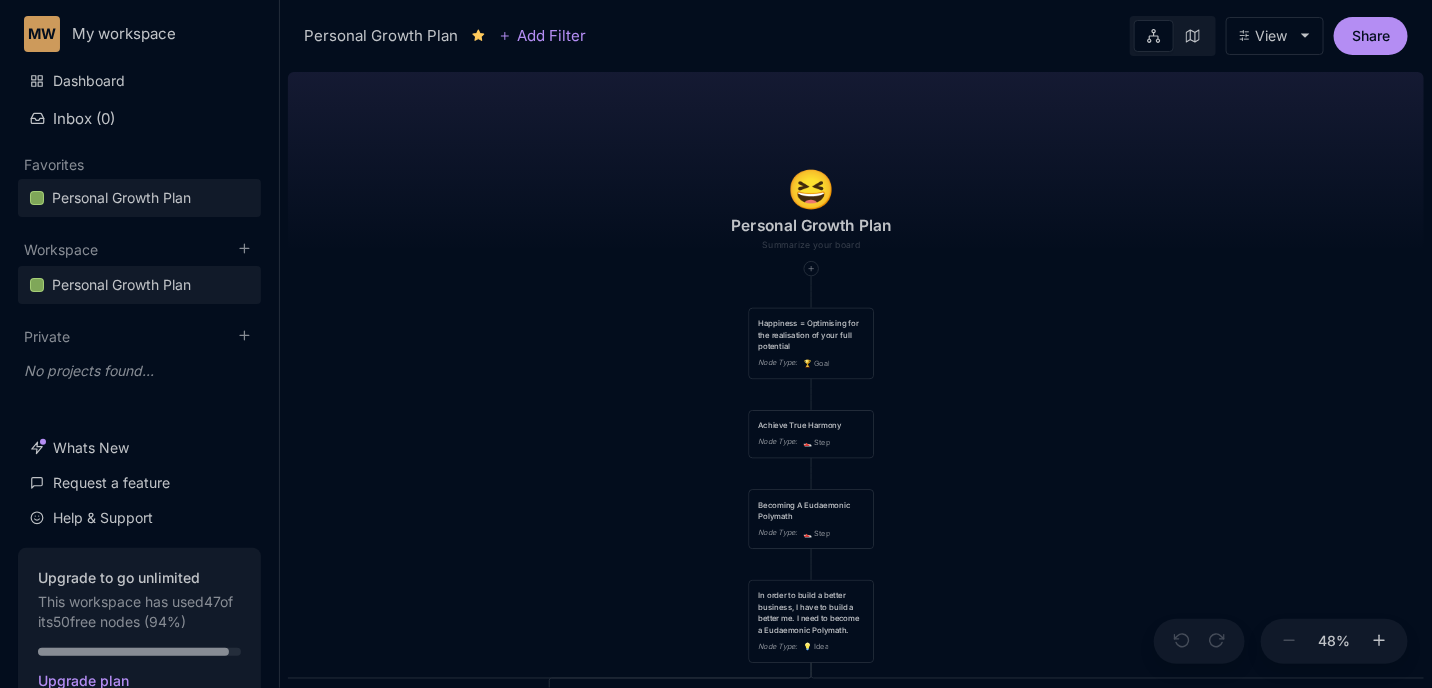 drag, startPoint x: 573, startPoint y: 372, endPoint x: 627, endPoint y: 279, distance: 107.54069 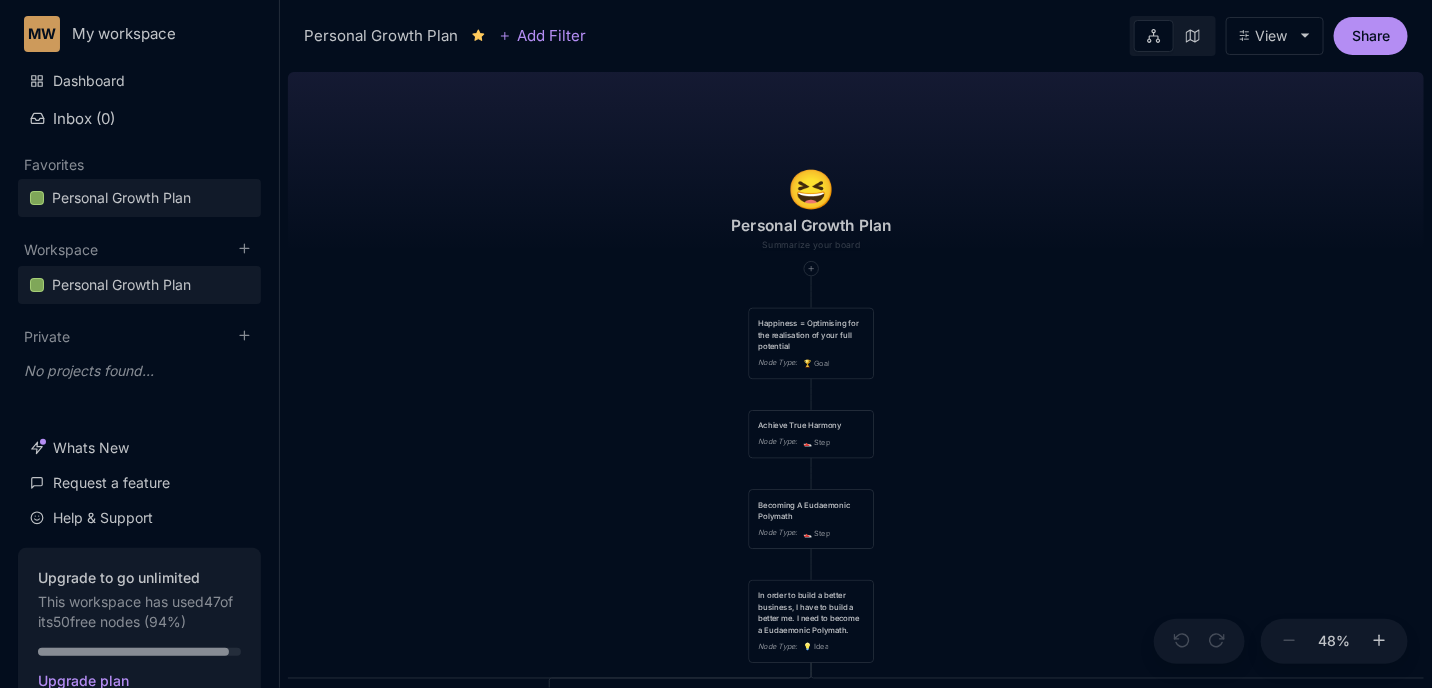 click on "😆 Personal Growth Plan Happiness = Optimising for the realisation of your full potential Node Type : 🏆   Goal Achieve True Harmony Node Type : 👟   Step Becoming A Eudaemonic Polymath Node Type : 👟   Step In order to build a better business, I have to build a better me. I need to become a Eudaemonic Polymath.  Node Type : 💡   Idea Romance
Friends/Fun
Family
Health/Fitness
Money/Finances
Spirituality Node Type : 👟   Step To Become A Master Business Builder Node Type : 👟   Step Building Fires - UNSTOPPABLE motivation Node Type : 👟   Step Improve my brain's OS - Make better decisions and have it compound Node Type : 👟   Step Become a Master Marketer Node Type : 👟   Step Power Pyramid Node Type : 👟   Step Self-Invention 2.0 Node Type : 📐   Task Mental Model 1: 2nd order thinking (and then what?) Node Type : 💡   Idea Mental Model 2: Critical Thinking Node Type : 💡   Idea URL : canva.com Mental Model 3: Cui Bono "Who benefits" "How do they benefit" Find hidden incentives : :" at bounding box center [856, 376] 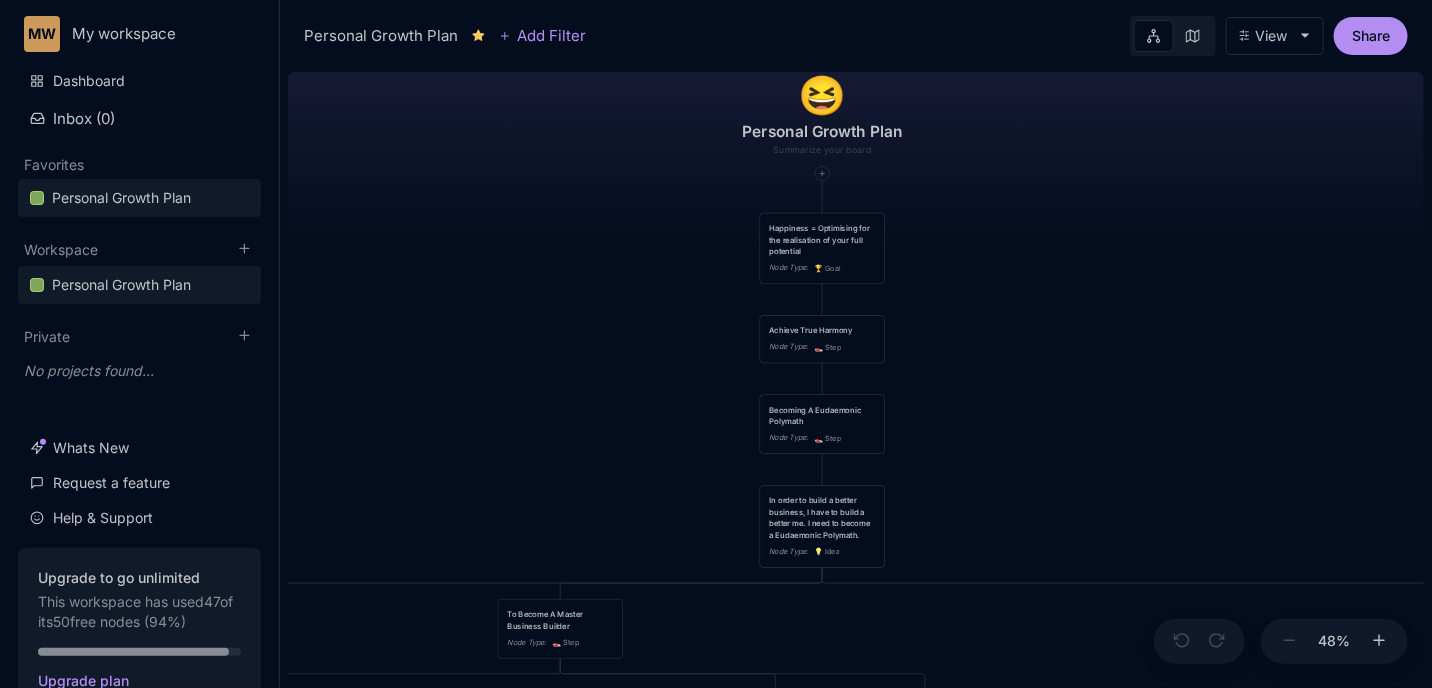 drag, startPoint x: 540, startPoint y: 367, endPoint x: 558, endPoint y: 284, distance: 84.92938 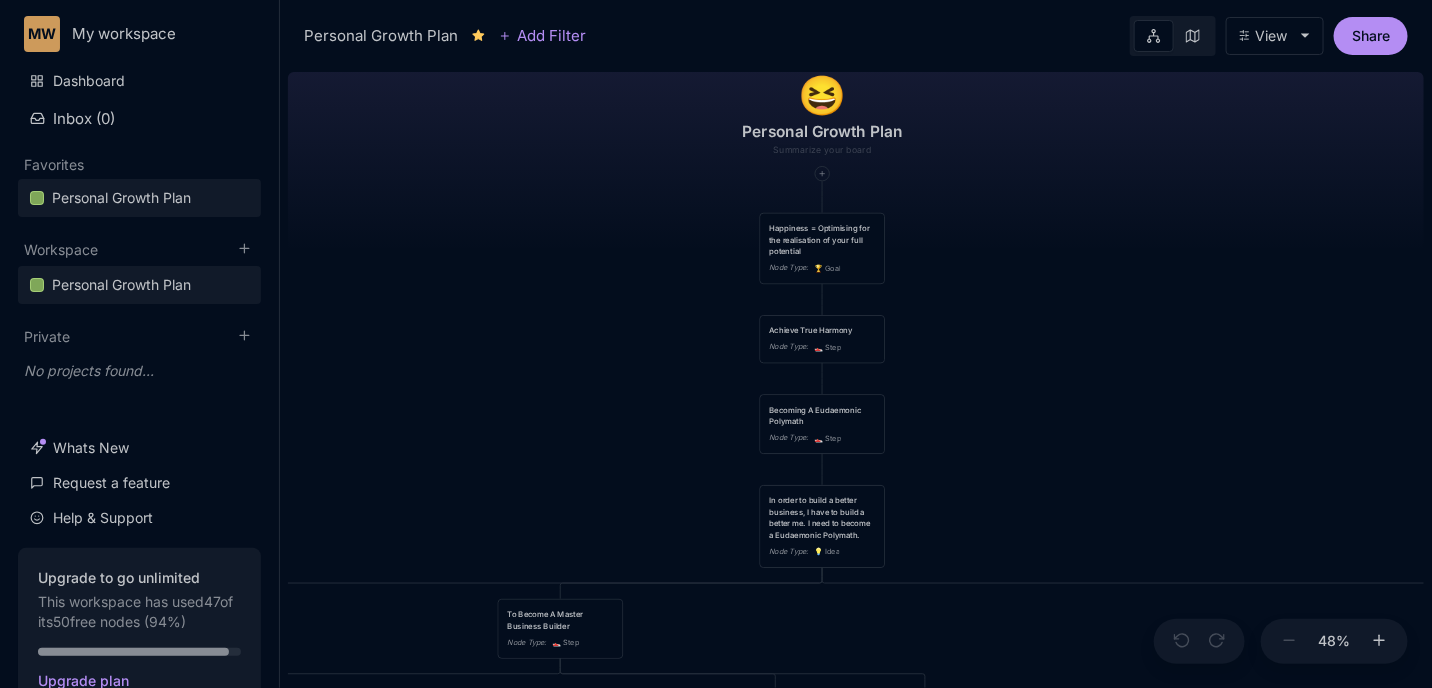 click on "😆 Personal Growth Plan Happiness = Optimising for the realisation of your full potential Node Type : 🏆   Goal Achieve True Harmony Node Type : 👟   Step Becoming A Eudaemonic Polymath Node Type : 👟   Step In order to build a better business, I have to build a better me. I need to become a Eudaemonic Polymath.  Node Type : 💡   Idea Romance
Friends/Fun
Family
Health/Fitness
Money/Finances
Spirituality Node Type : 👟   Step To Become A Master Business Builder Node Type : 👟   Step Building Fires - UNSTOPPABLE motivation Node Type : 👟   Step Improve my brain's OS - Make better decisions and have it compound Node Type : 👟   Step Become a Master Marketer Node Type : 👟   Step Power Pyramid Node Type : 👟   Step Self-Invention 2.0 Node Type : 📐   Task Mental Model 1: 2nd order thinking (and then what?) Node Type : 💡   Idea Mental Model 2: Critical Thinking Node Type : 💡   Idea URL : canva.com Mental Model 3: Cui Bono "Who benefits" "How do they benefit" Find hidden incentives : :" at bounding box center (856, 376) 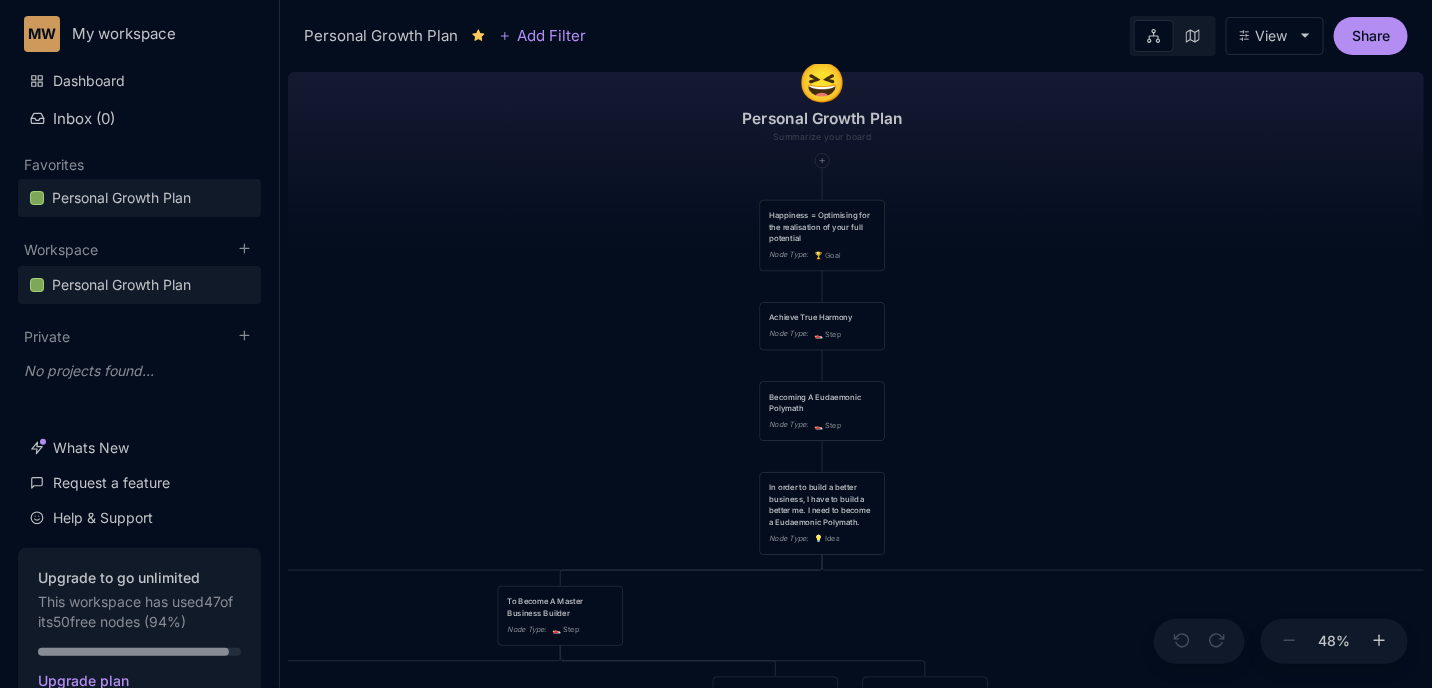 drag, startPoint x: 723, startPoint y: 474, endPoint x: 669, endPoint y: 384, distance: 104.95713 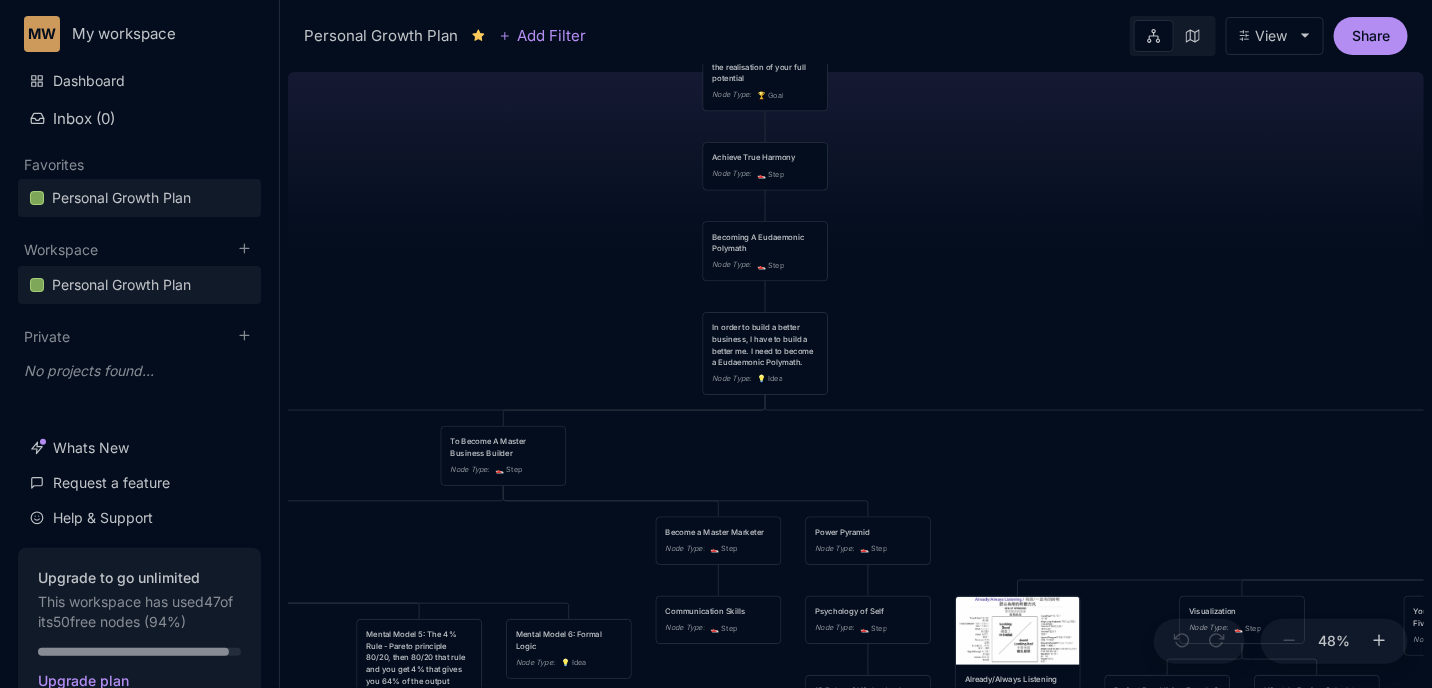 drag, startPoint x: 931, startPoint y: 420, endPoint x: 924, endPoint y: 345, distance: 75.32596 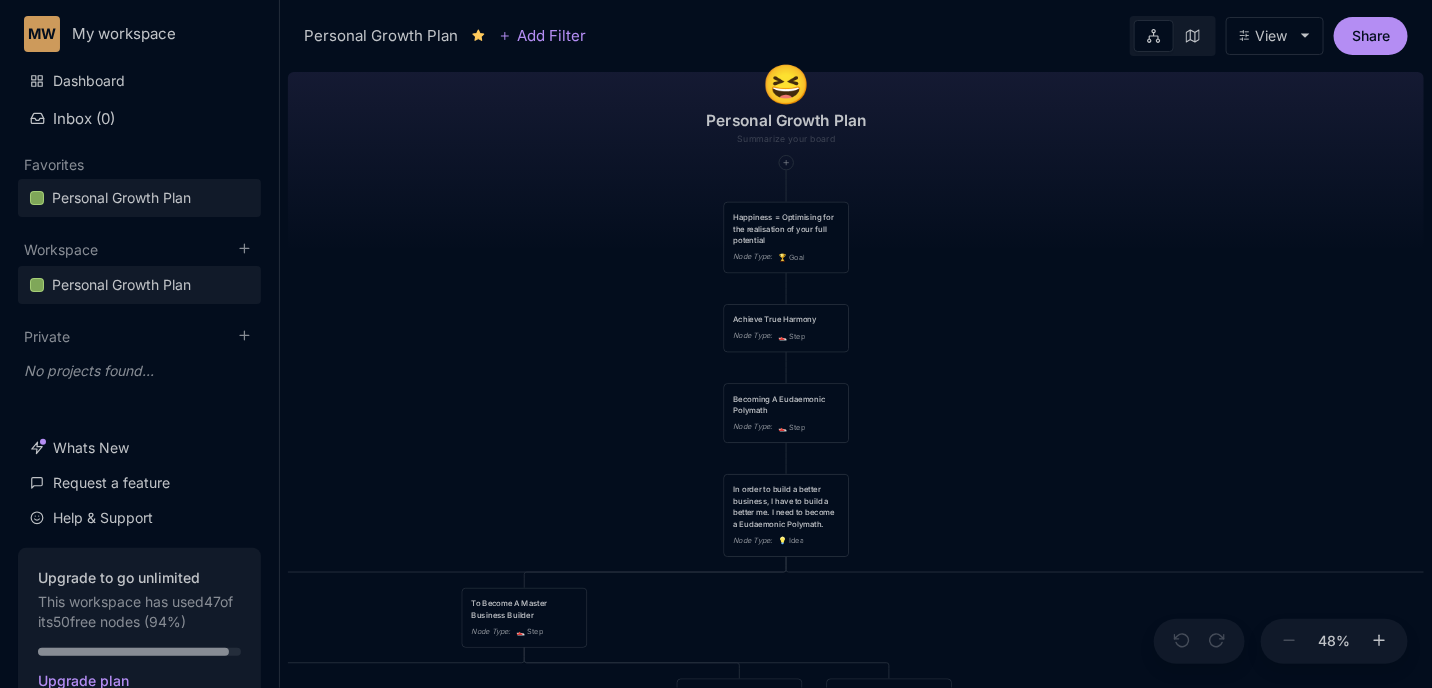 drag, startPoint x: 956, startPoint y: 336, endPoint x: 979, endPoint y: 504, distance: 169.5671 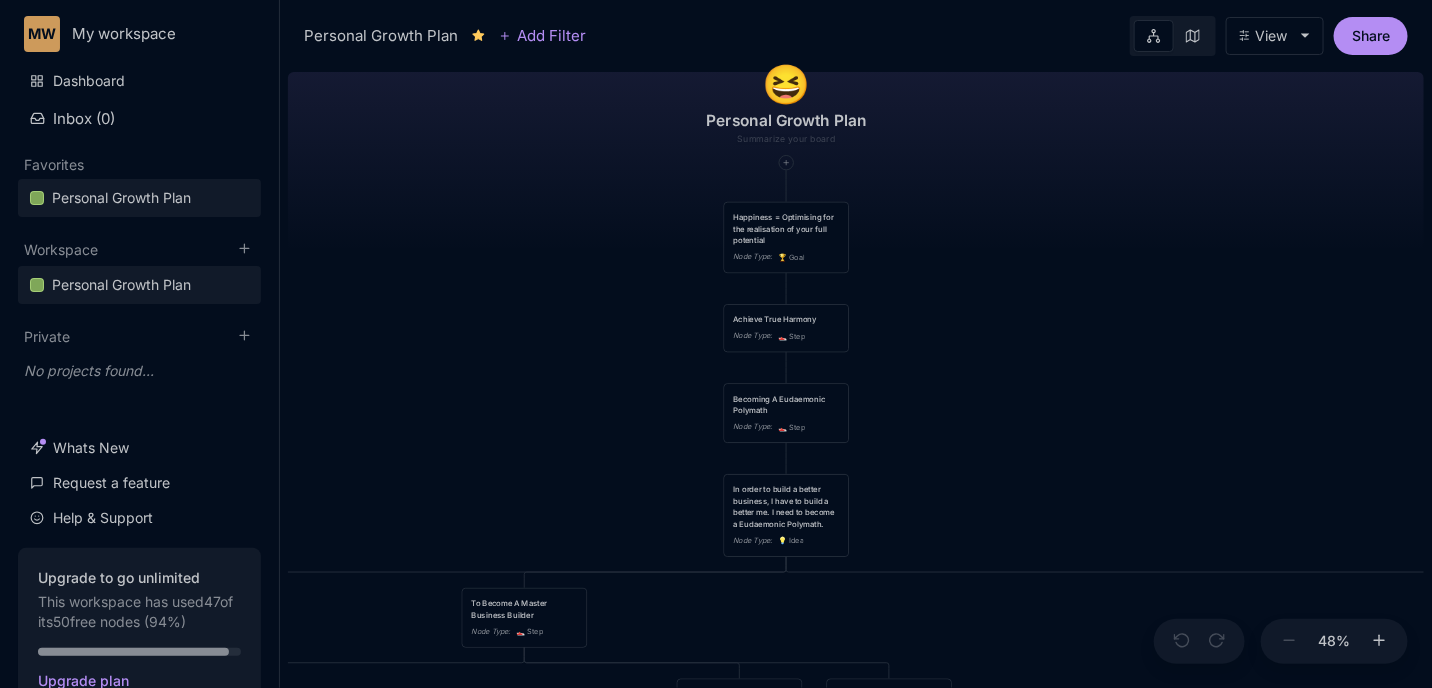 click on "😆 Personal Growth Plan Happiness = Optimising for the realisation of your full potential Node Type : 🏆   Goal Achieve True Harmony Node Type : 👟   Step Becoming A Eudaemonic Polymath Node Type : 👟   Step In order to build a better business, I have to build a better me. I need to become a Eudaemonic Polymath.  Node Type : 💡   Idea Romance
Friends/Fun
Family
Health/Fitness
Money/Finances
Spirituality Node Type : 👟   Step To Become A Master Business Builder Node Type : 👟   Step Building Fires - UNSTOPPABLE motivation Node Type : 👟   Step Improve my brain's OS - Make better decisions and have it compound Node Type : 👟   Step Become a Master Marketer Node Type : 👟   Step Power Pyramid Node Type : 👟   Step Self-Invention 2.0 Node Type : 📐   Task Mental Model 1: 2nd order thinking (and then what?) Node Type : 💡   Idea Mental Model 2: Critical Thinking Node Type : 💡   Idea URL : canva.com Mental Model 3: Cui Bono "Who benefits" "How do they benefit" Find hidden incentives : :" at bounding box center (856, 376) 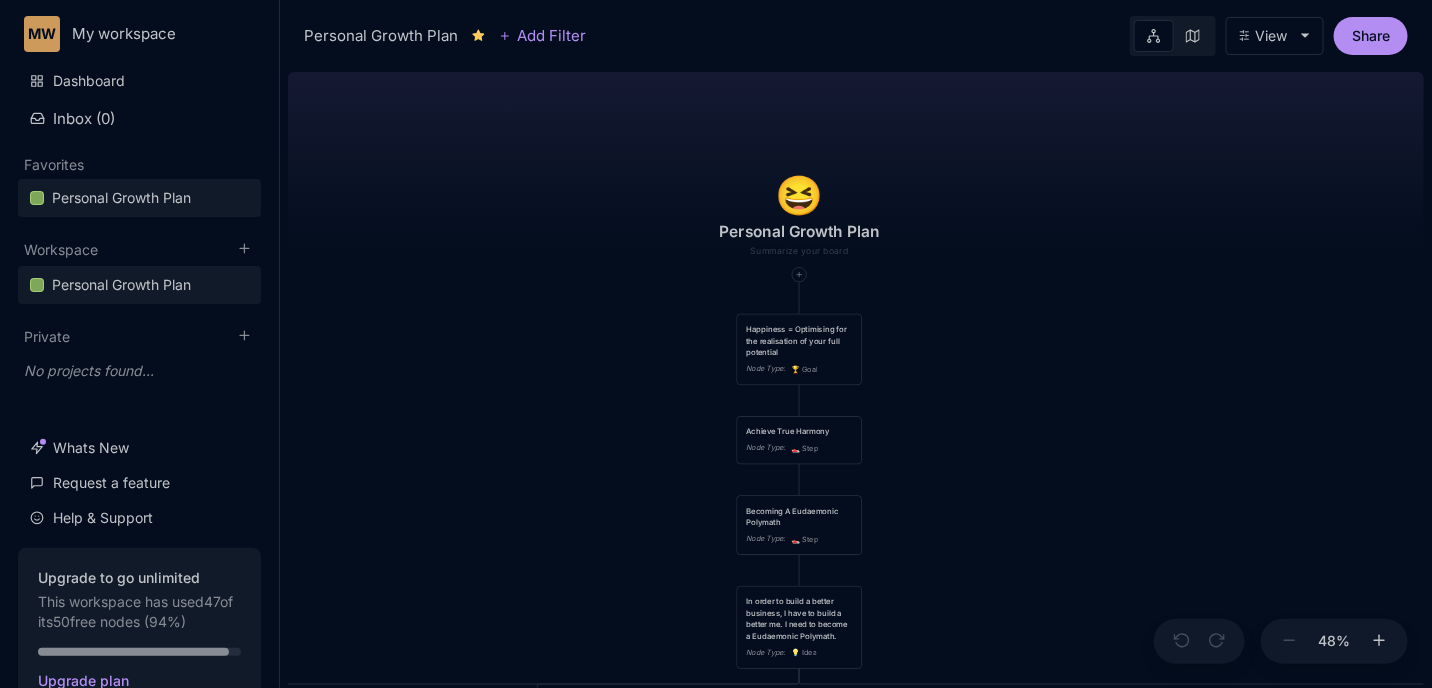 drag, startPoint x: 903, startPoint y: 162, endPoint x: 917, endPoint y: 285, distance: 123.79418 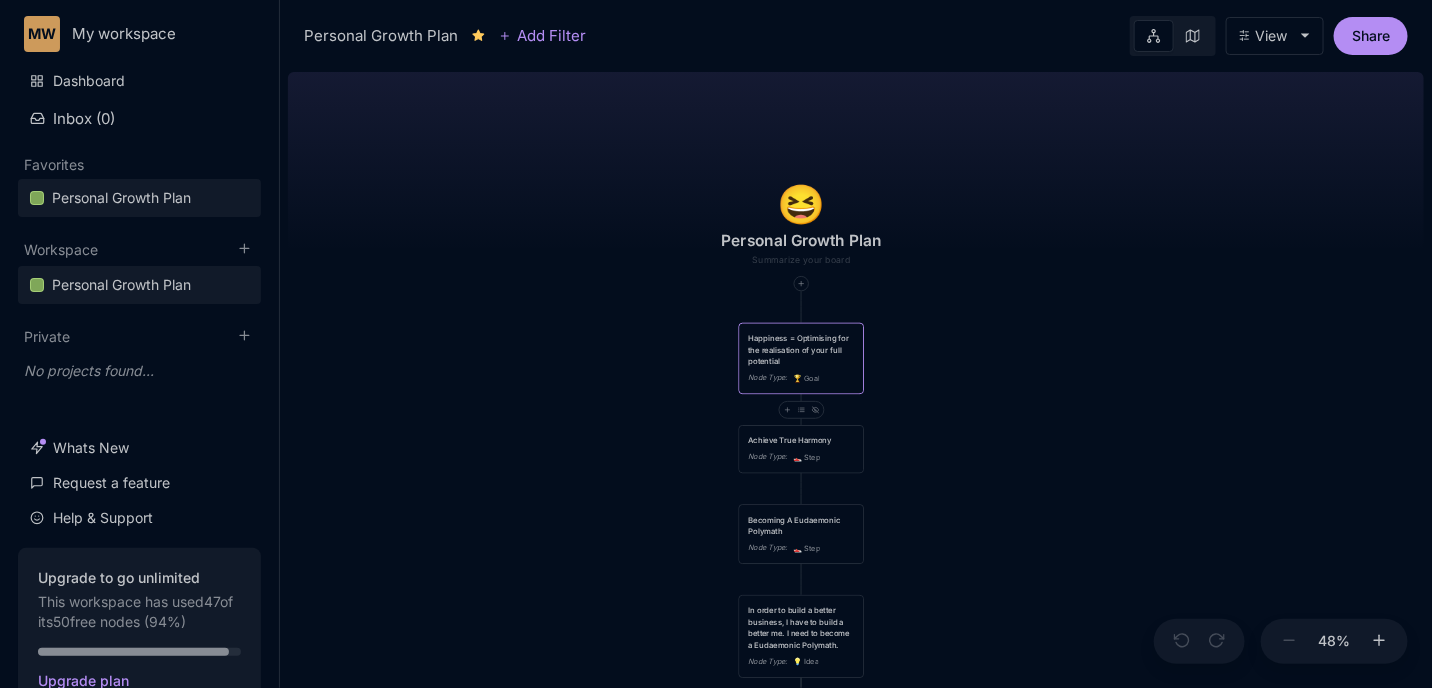 click on "Happiness = Optimising for the realisation of your full potential" at bounding box center (801, 349) 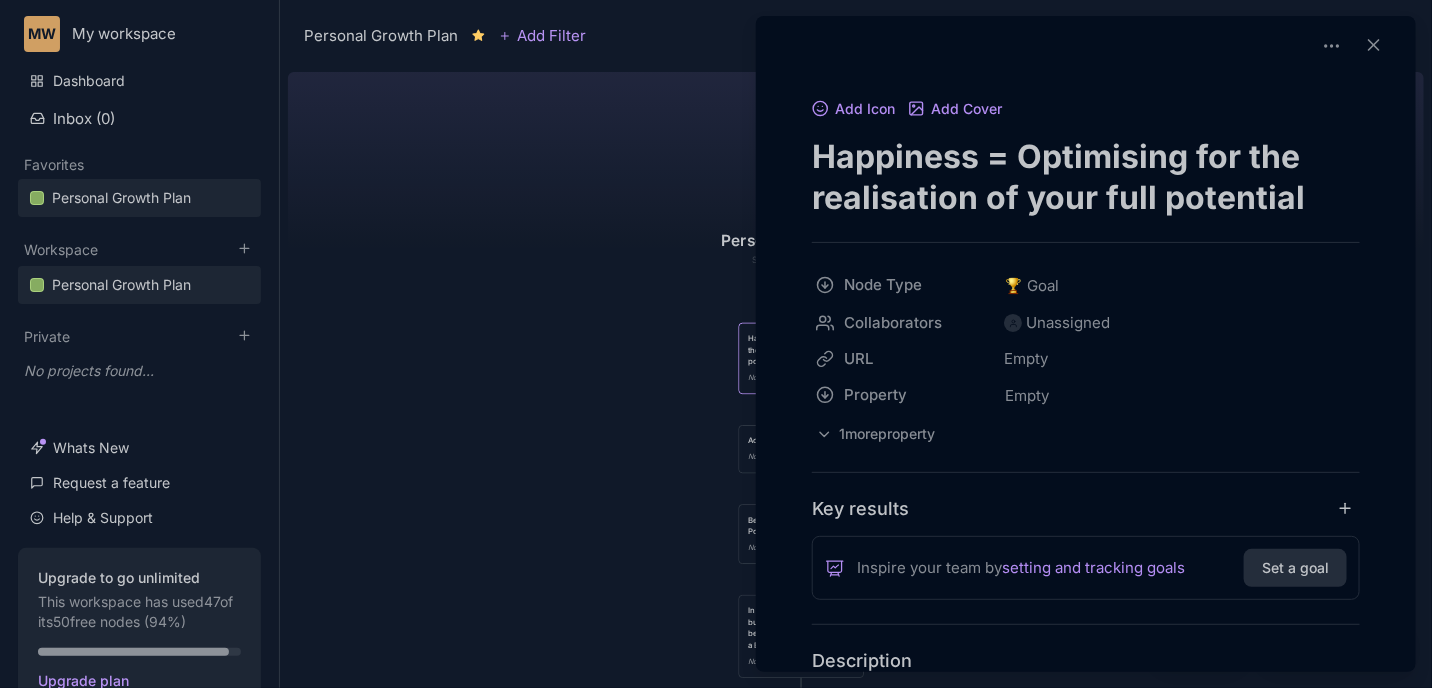 drag, startPoint x: 924, startPoint y: 160, endPoint x: 761, endPoint y: 147, distance: 163.51758 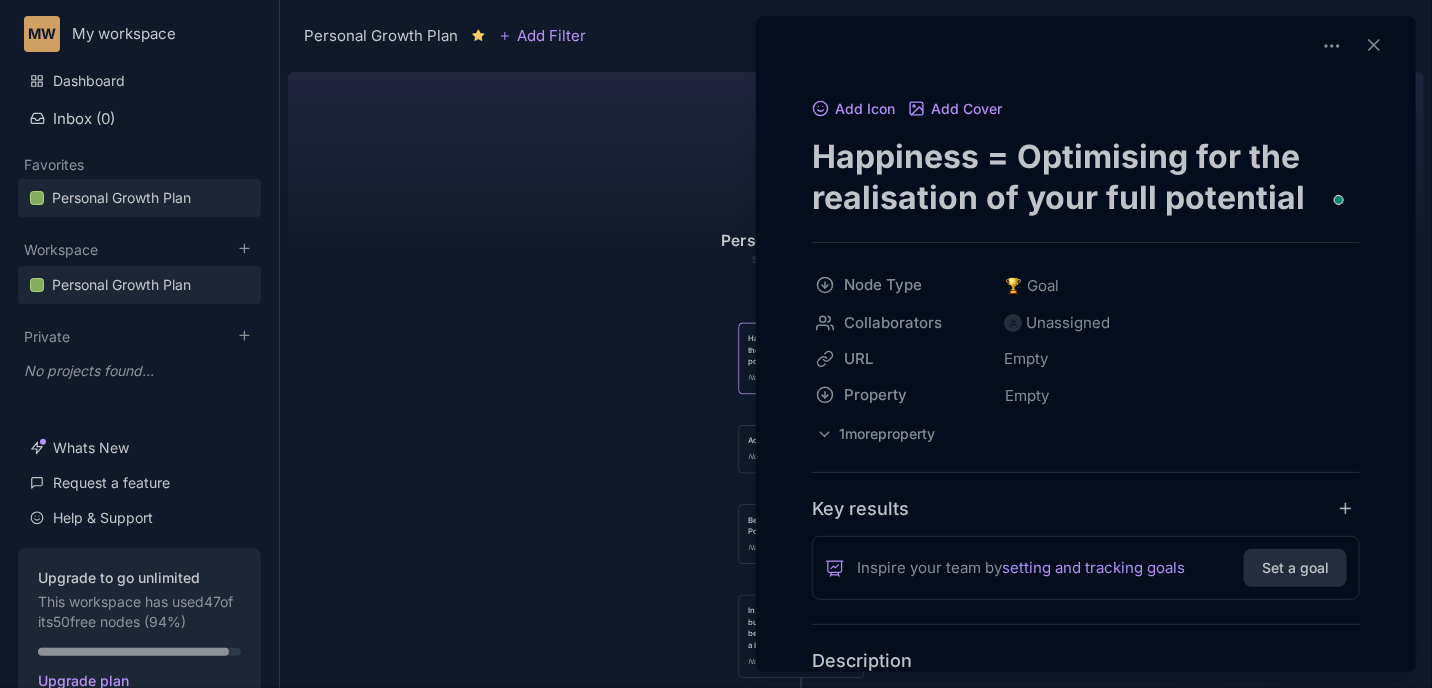 click at bounding box center [716, 344] 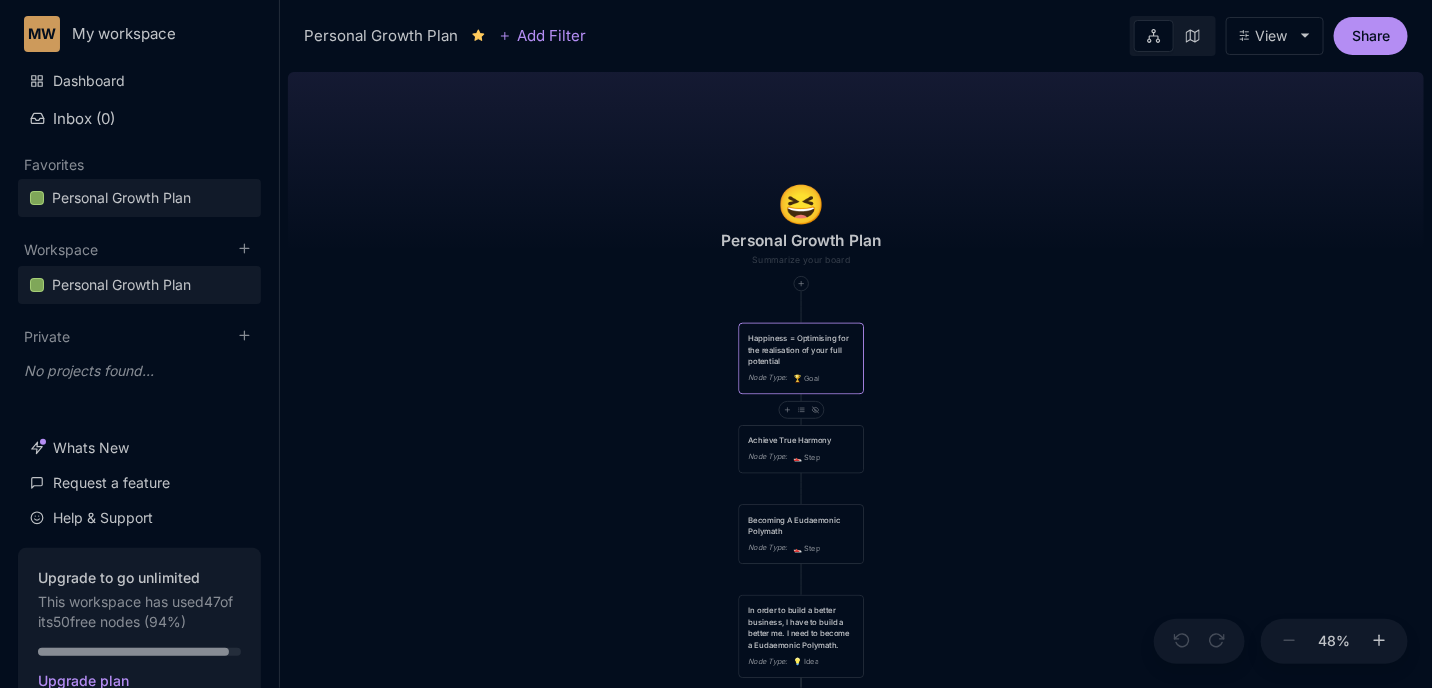 click on "Node Type : 🏆   Goal" at bounding box center [801, 378] 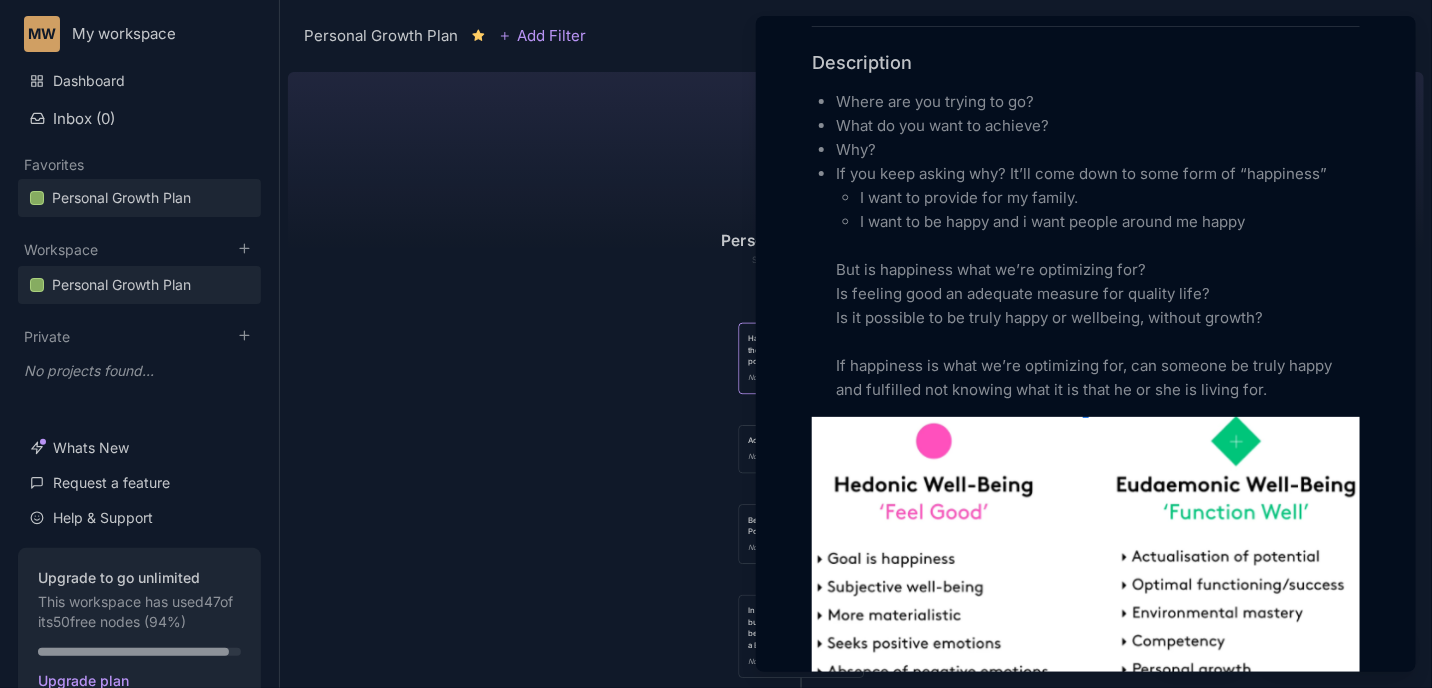 scroll, scrollTop: 600, scrollLeft: 0, axis: vertical 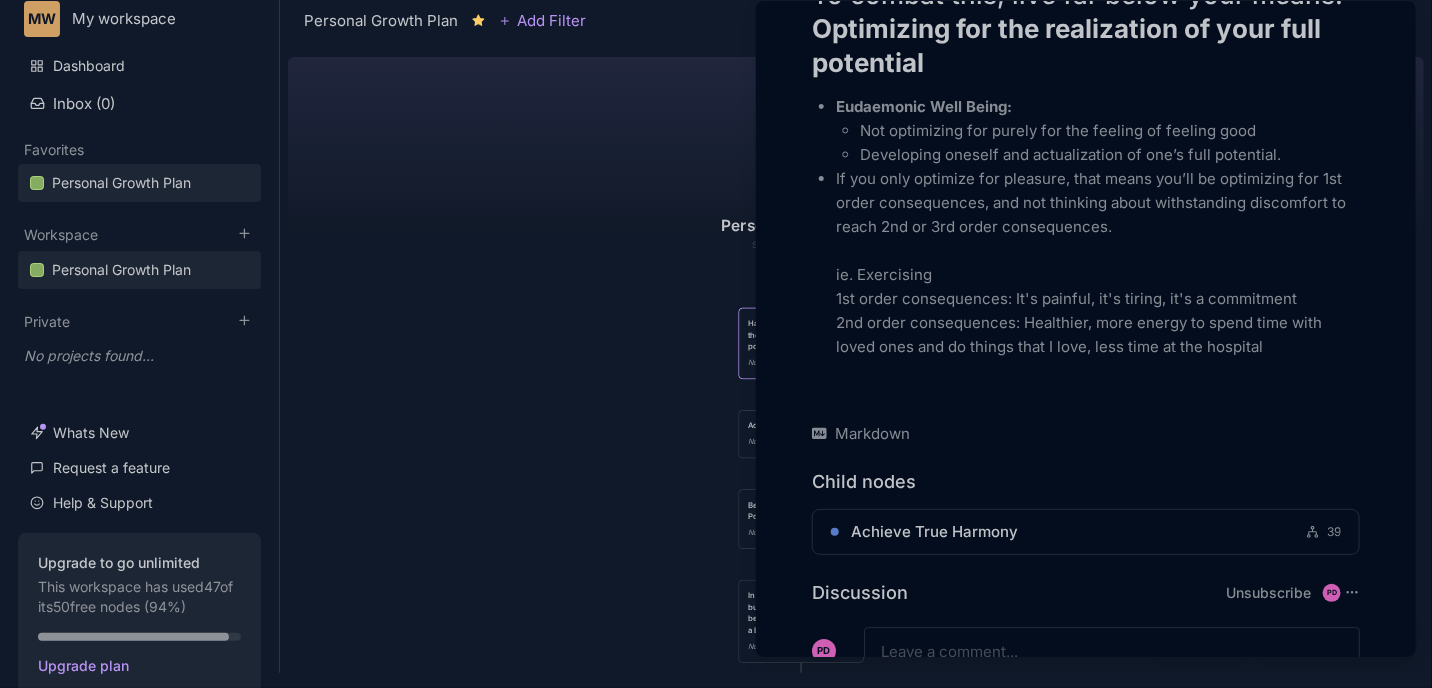 click at bounding box center [716, 344] 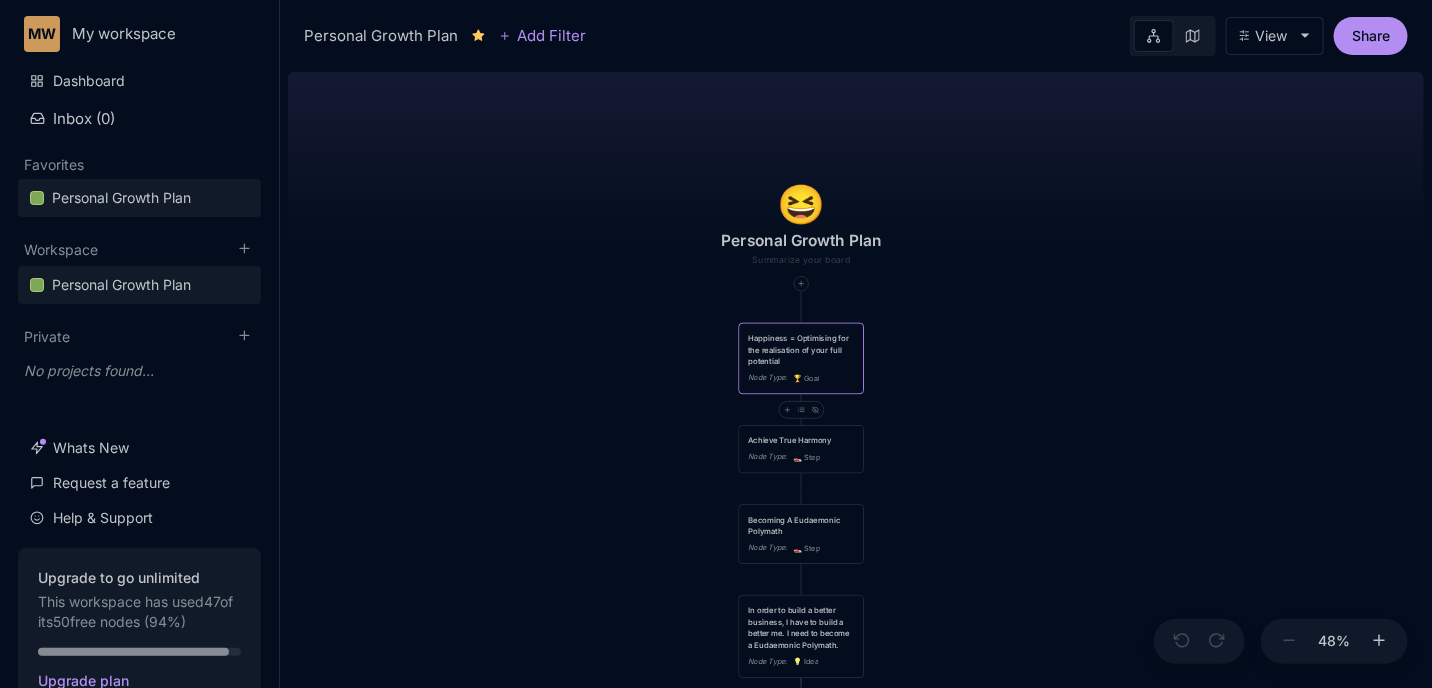 click on "Node Type :" at bounding box center (767, 457) 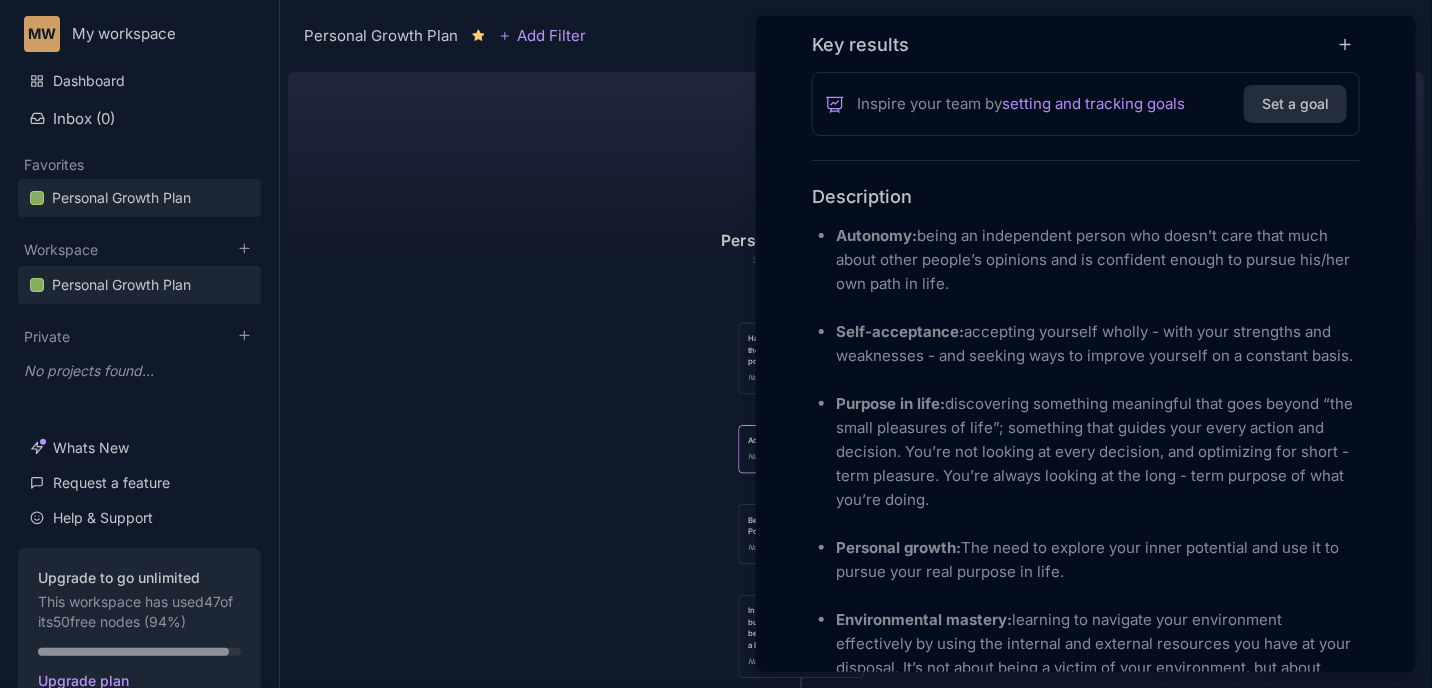 scroll, scrollTop: 450, scrollLeft: 0, axis: vertical 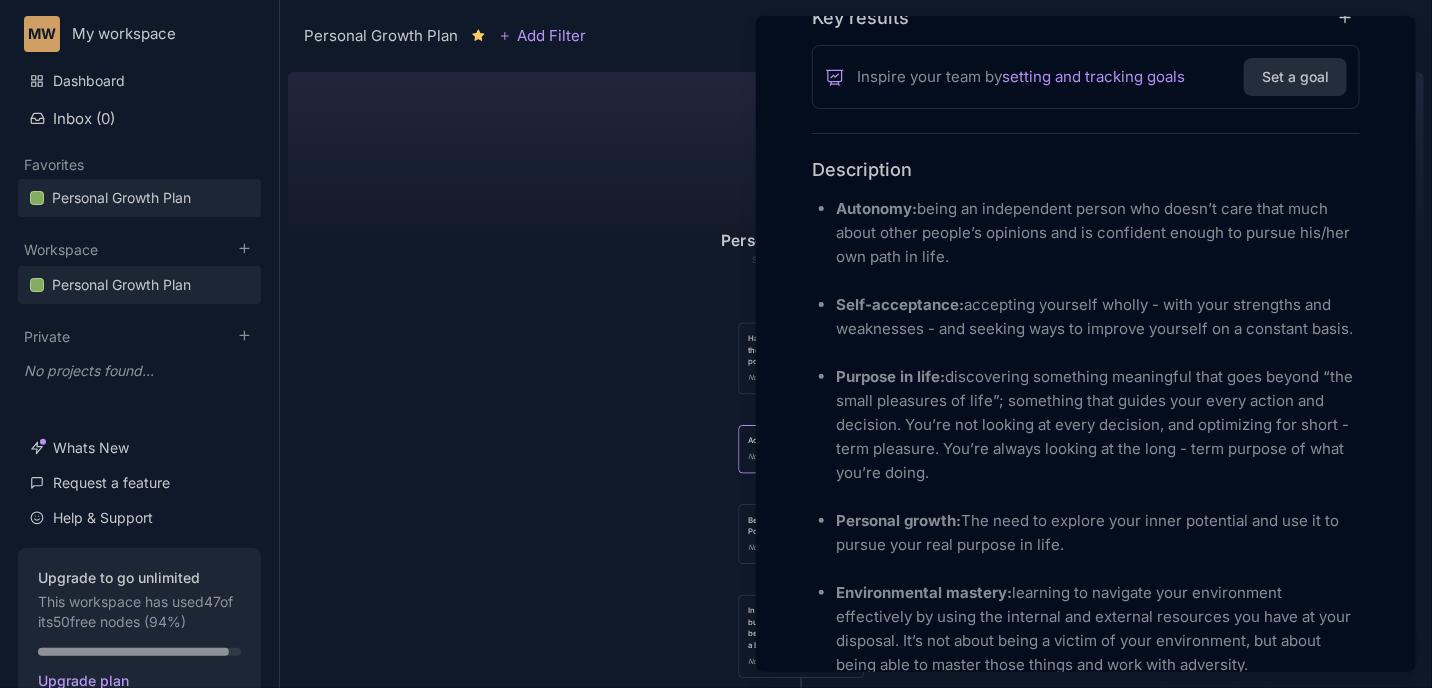 click at bounding box center (716, 344) 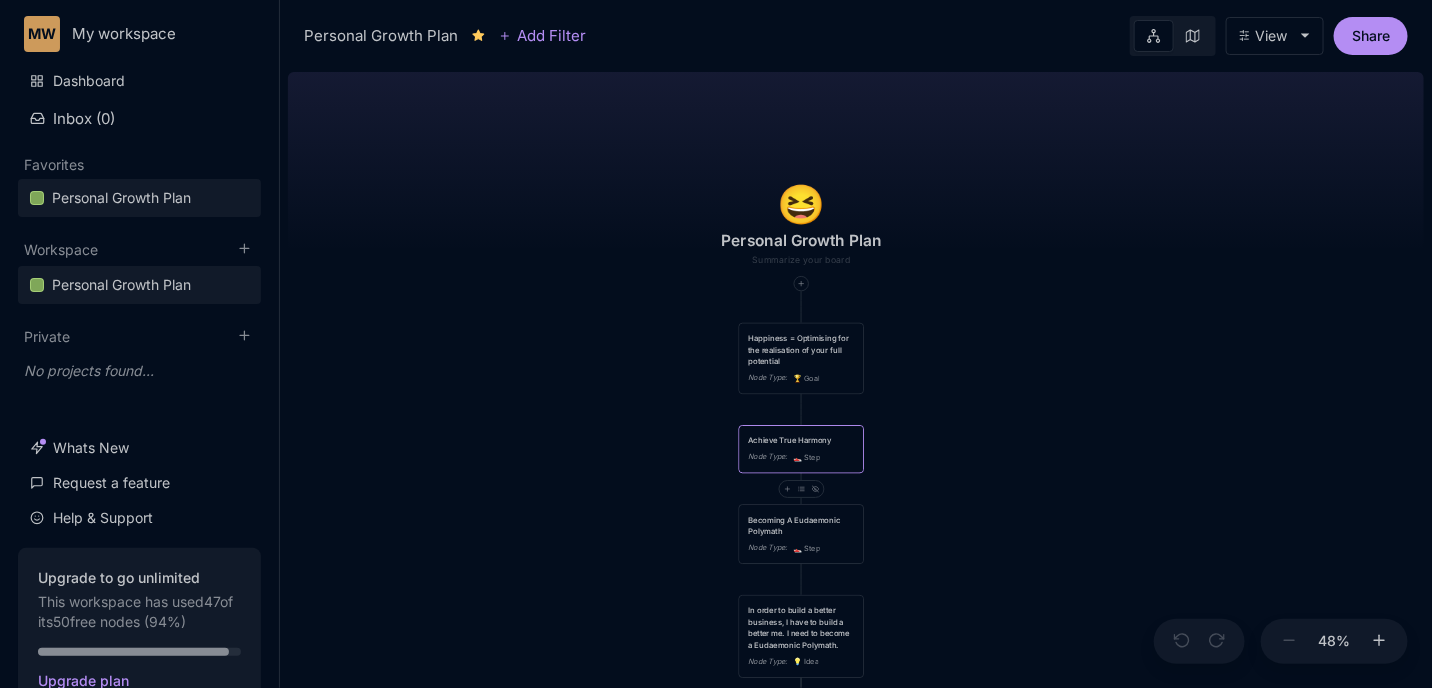 click on "Happiness = Optimising for the realisation of your full potential Node Type : 🏆   Goal" at bounding box center [802, 359] 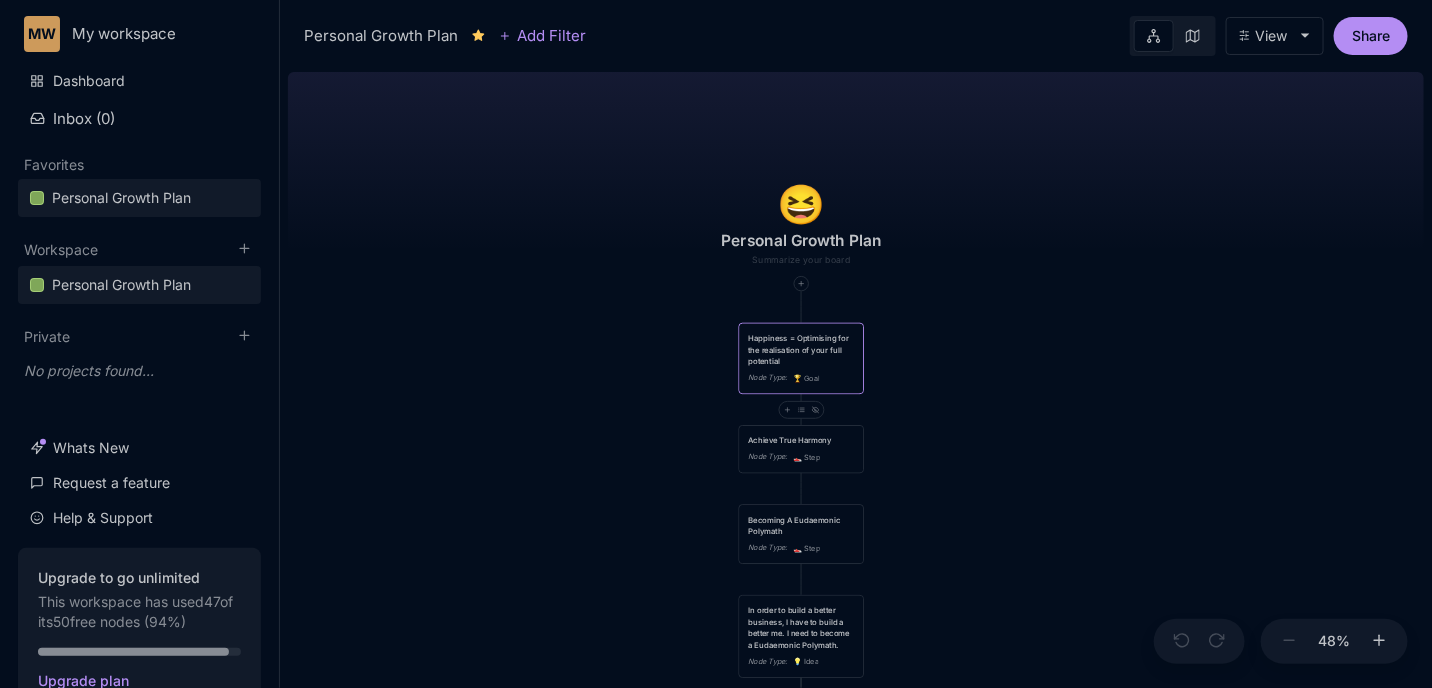 click on "Happiness = Optimising for the realisation of your full potential Node Type : 🏆   Goal" at bounding box center [801, 358] 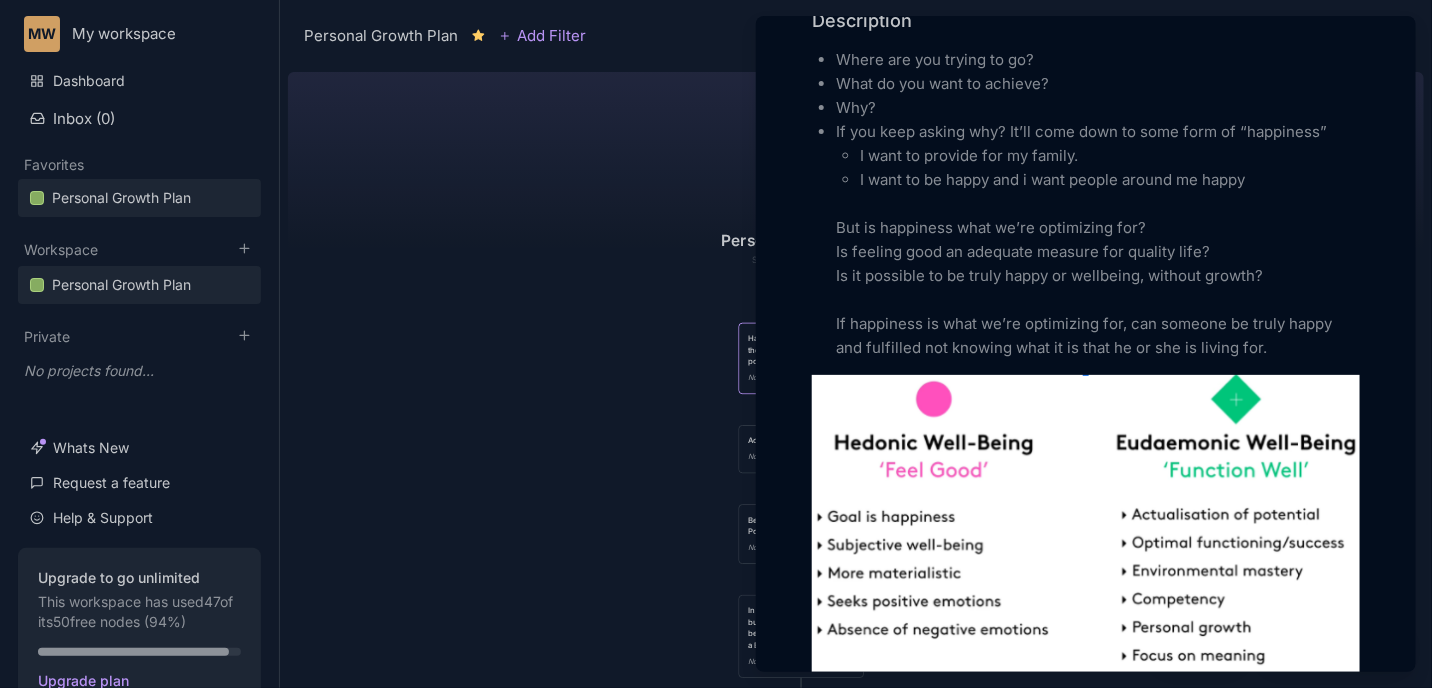 scroll, scrollTop: 675, scrollLeft: 0, axis: vertical 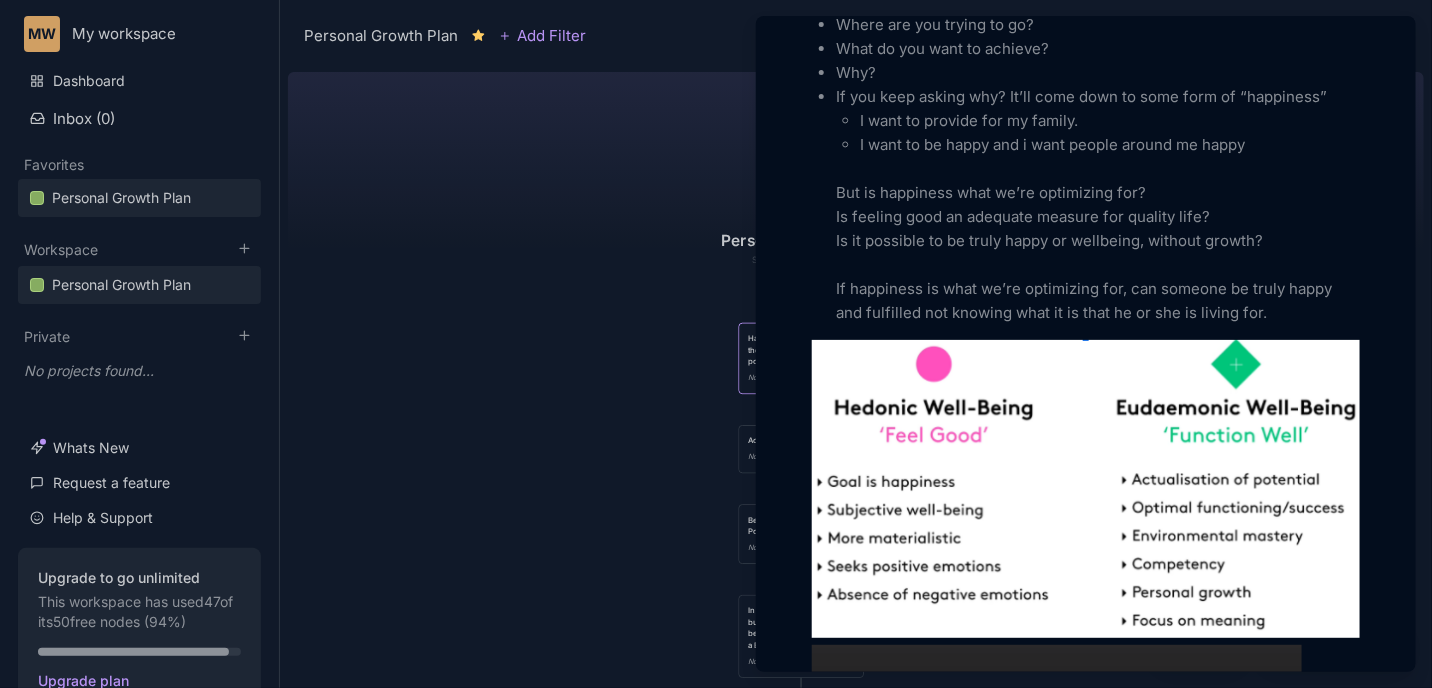 click at bounding box center (716, 344) 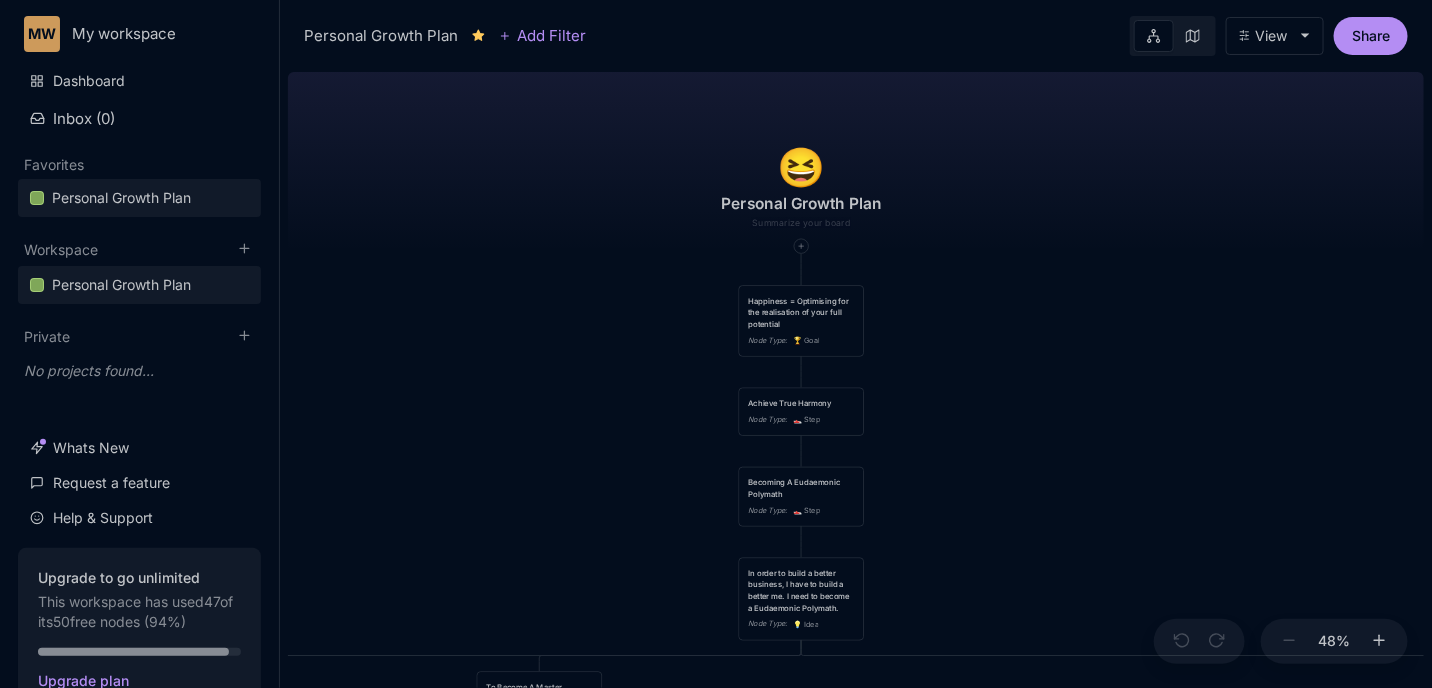 click on "Becoming A Eudaemonic Polymath" at bounding box center [801, 488] 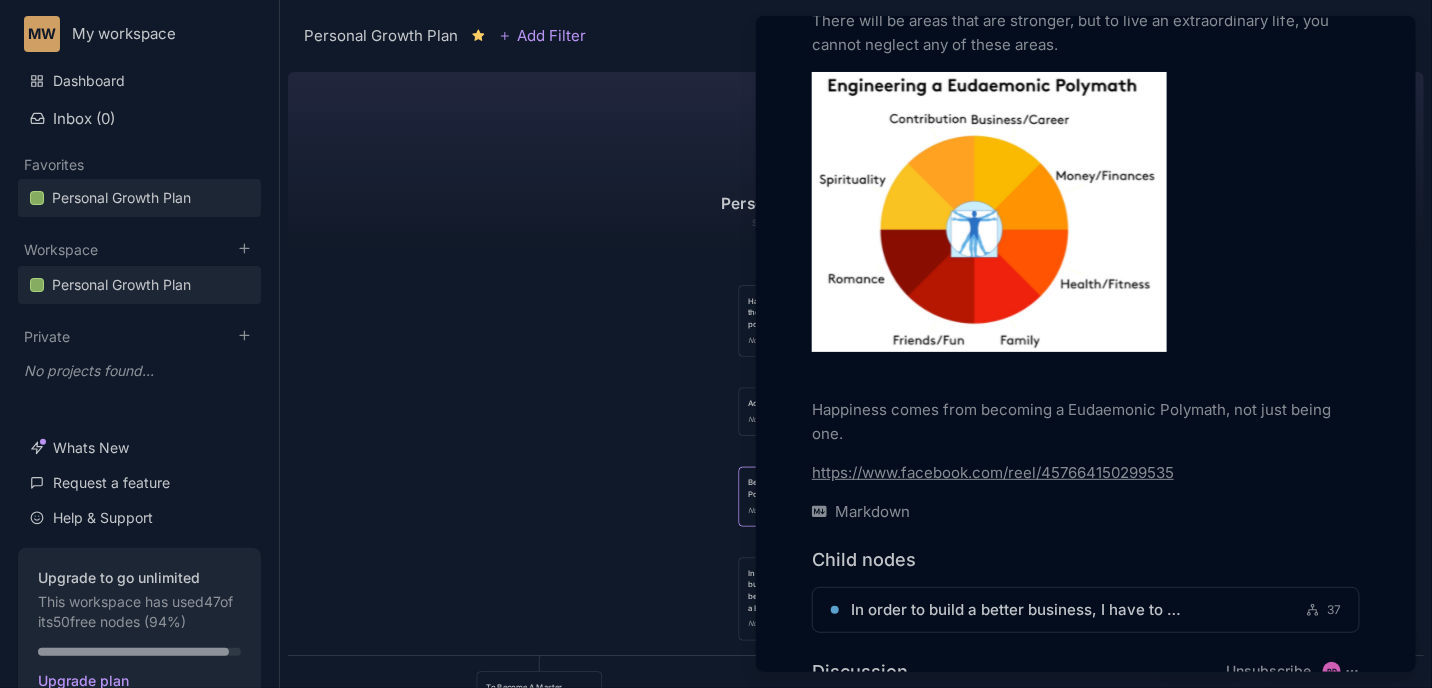 scroll, scrollTop: 1275, scrollLeft: 0, axis: vertical 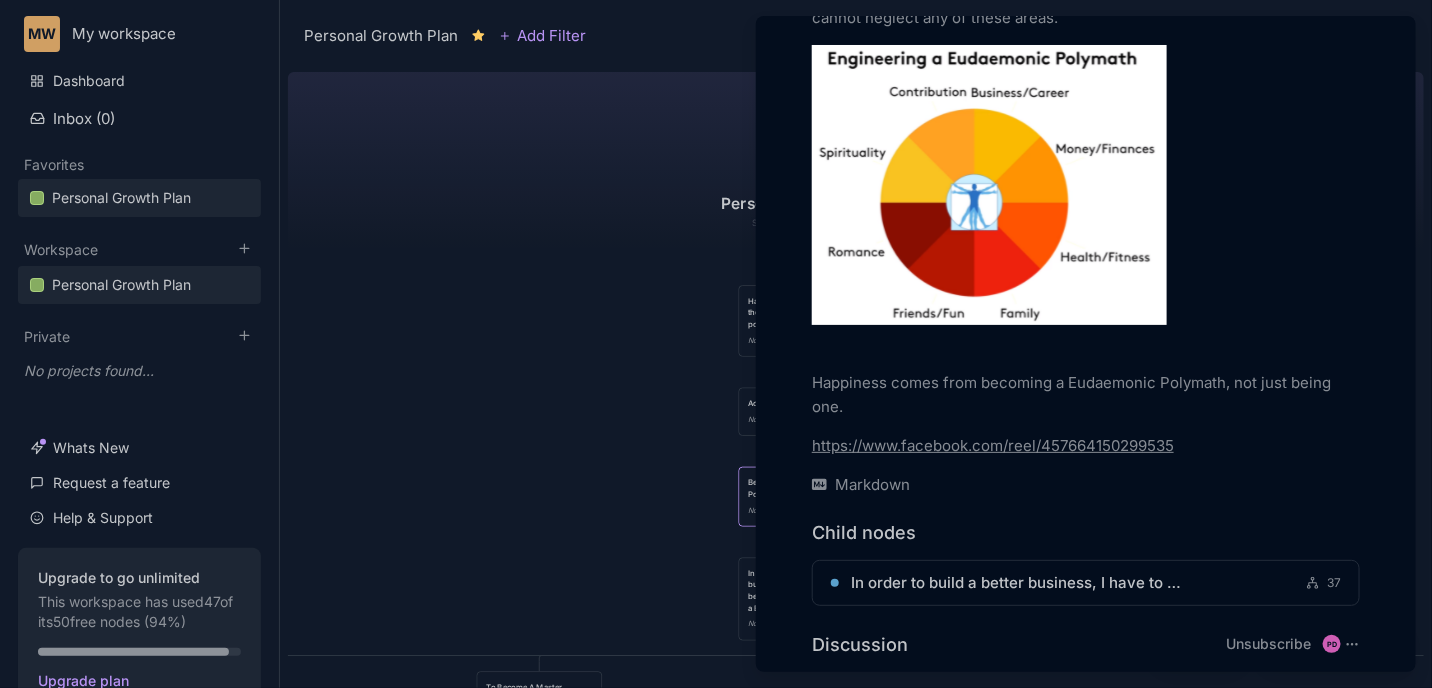 click on "Happiness comes from becoming a Eudaemonic Polymath, not just being one." at bounding box center (1086, 395) 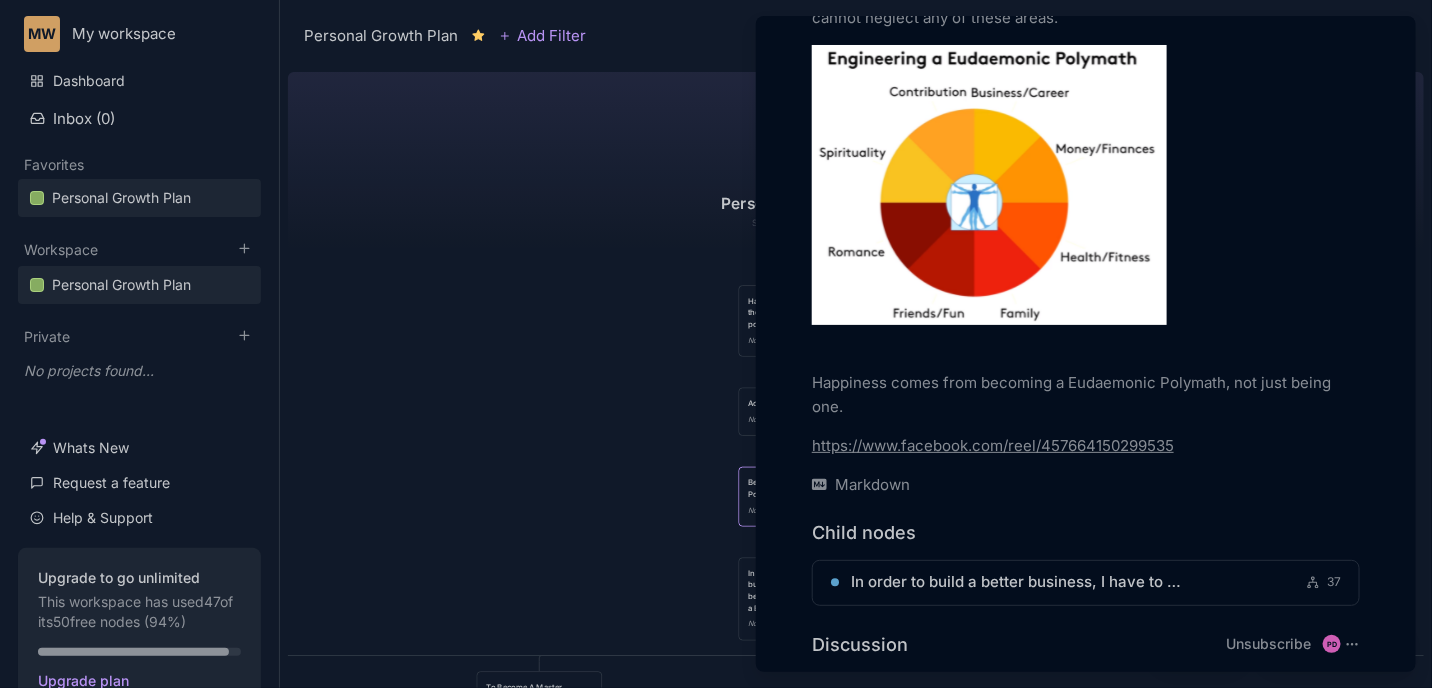 scroll, scrollTop: 1248, scrollLeft: 0, axis: vertical 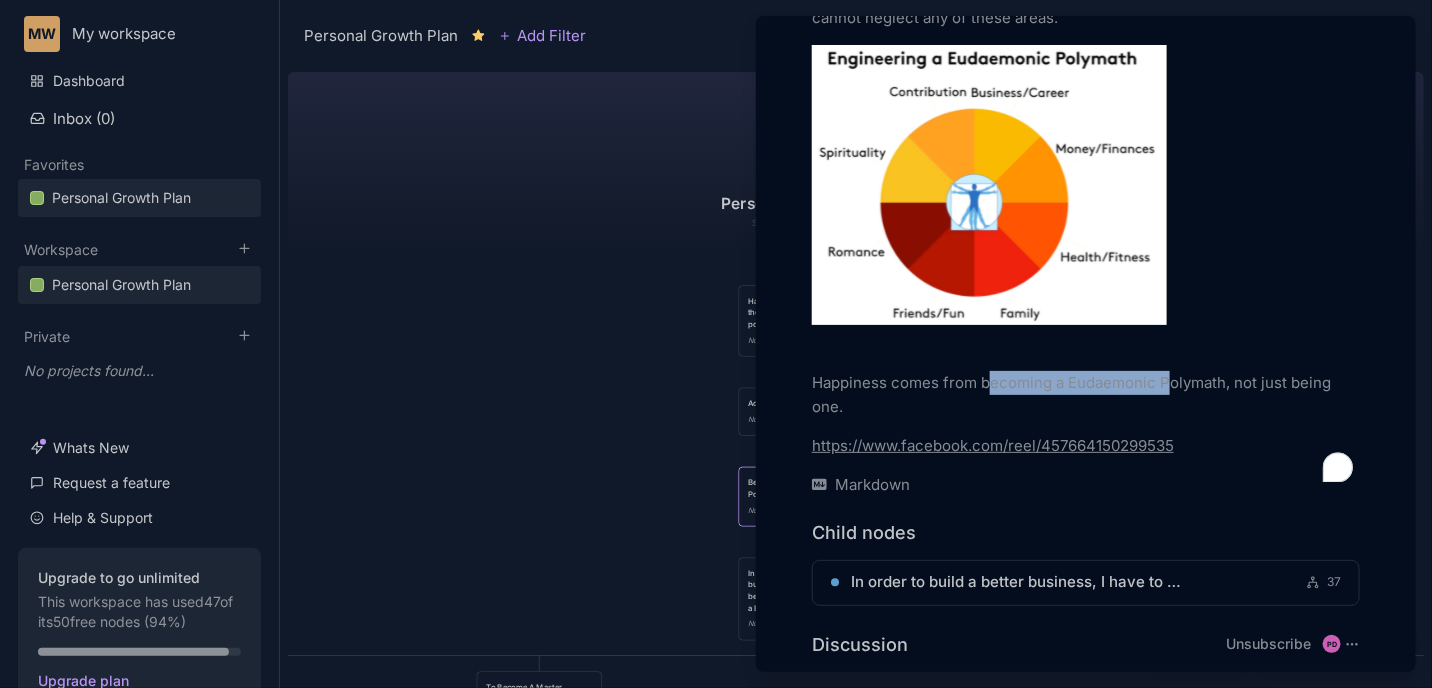 drag, startPoint x: 990, startPoint y: 380, endPoint x: 1173, endPoint y: 381, distance: 183.00273 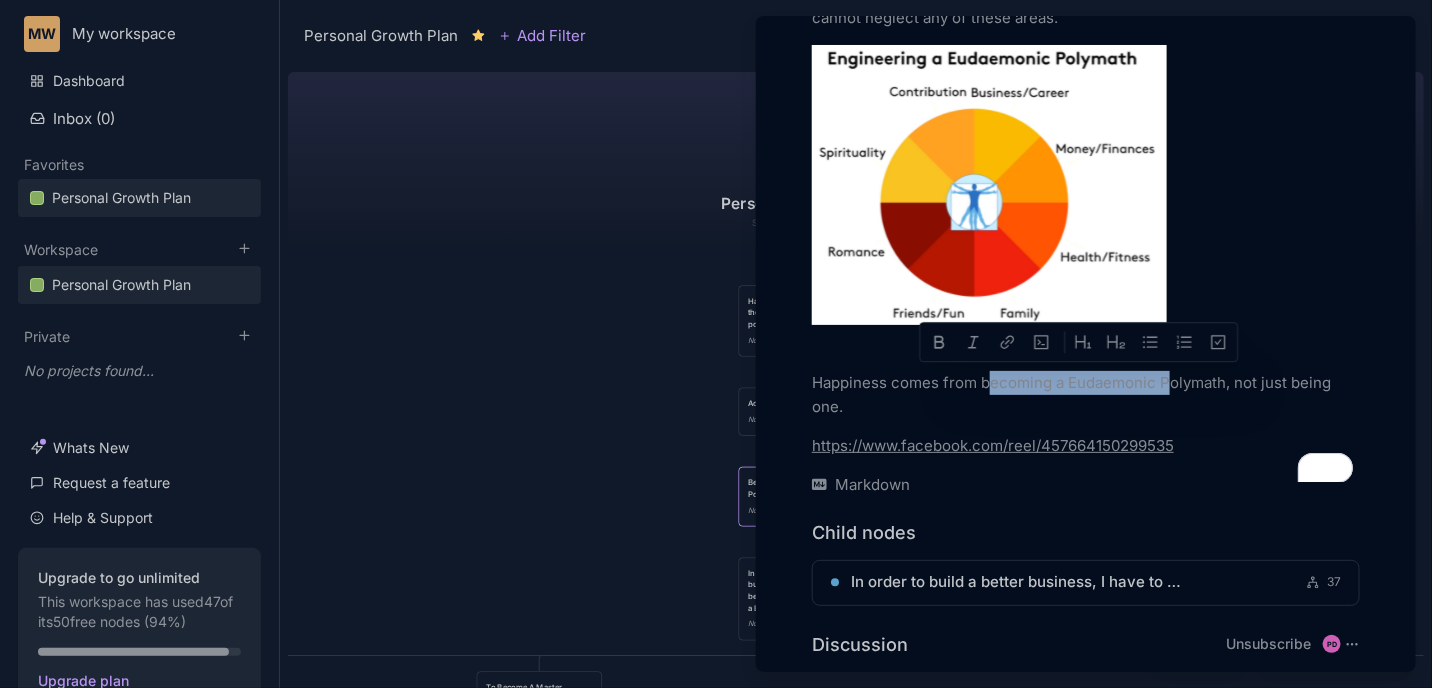 scroll, scrollTop: 1244, scrollLeft: 0, axis: vertical 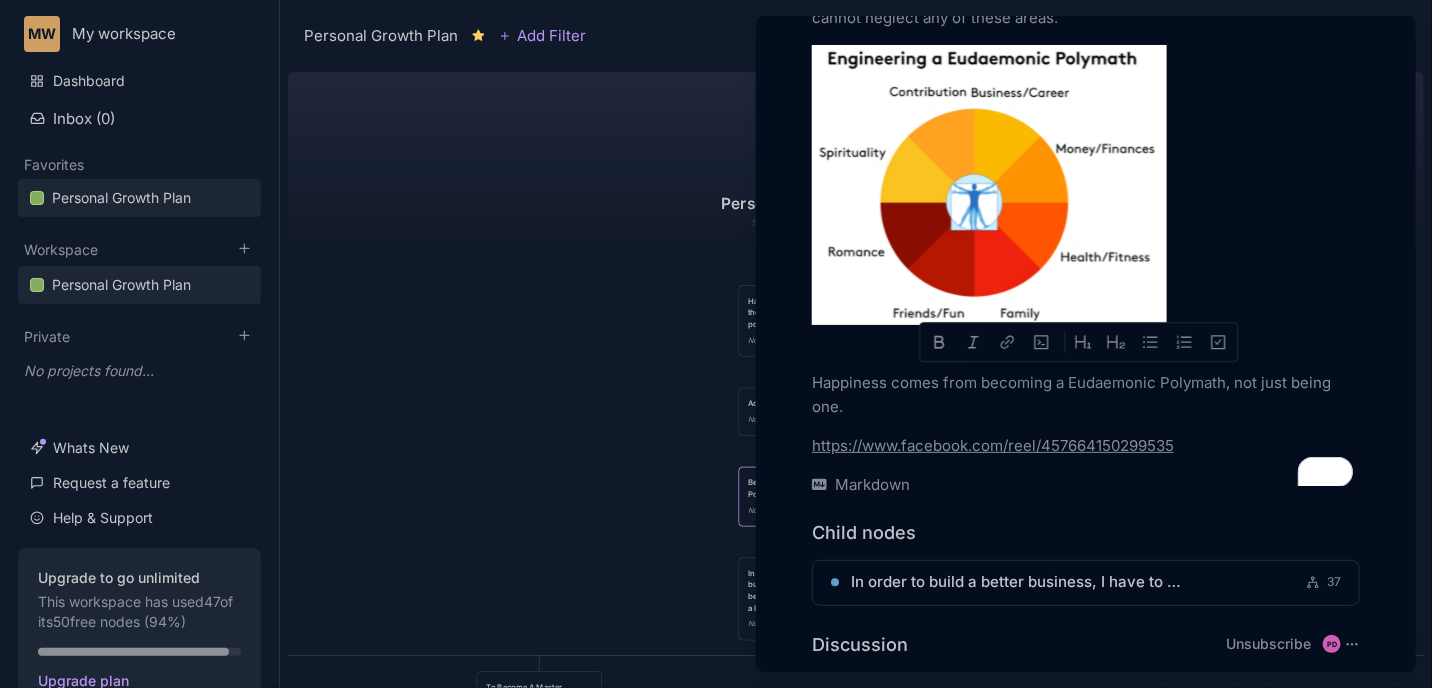click on "https://www.facebook.com/reel/457664150299535" at bounding box center (993, 445) 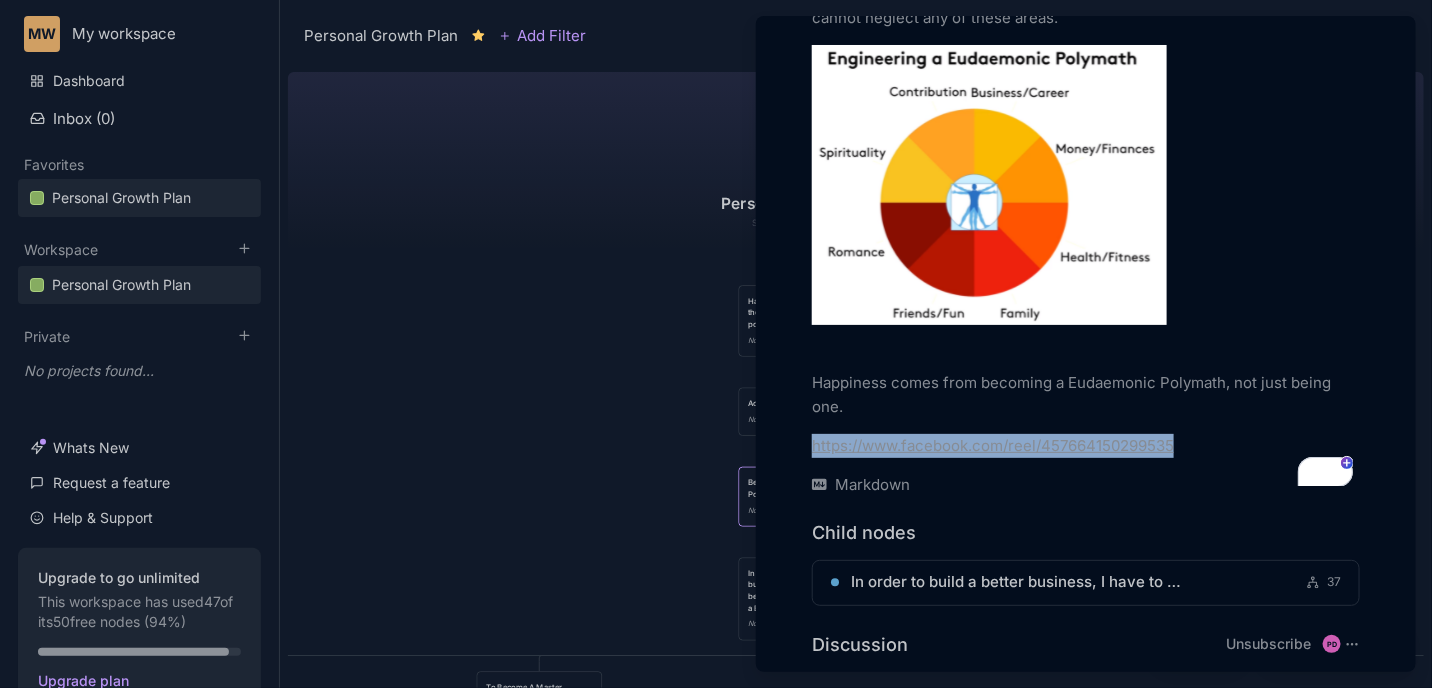 scroll, scrollTop: 1275, scrollLeft: 0, axis: vertical 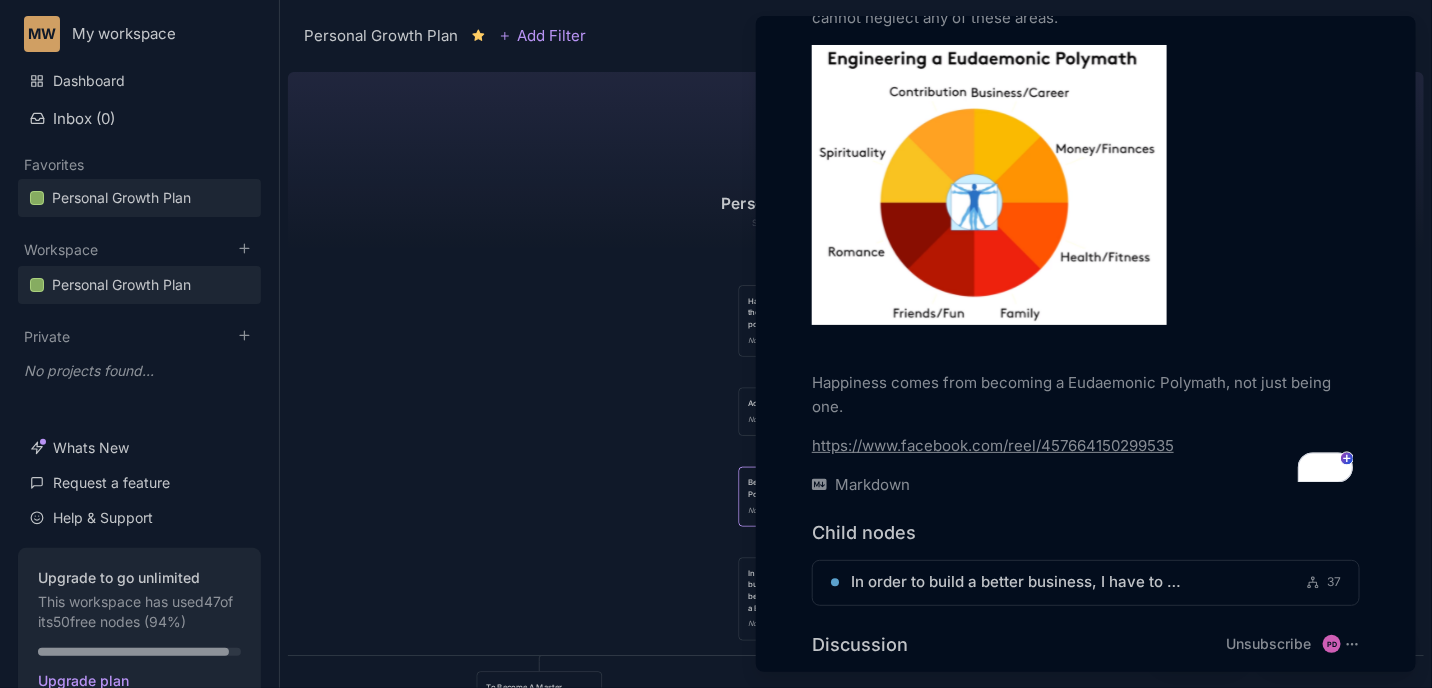 click at bounding box center (716, 344) 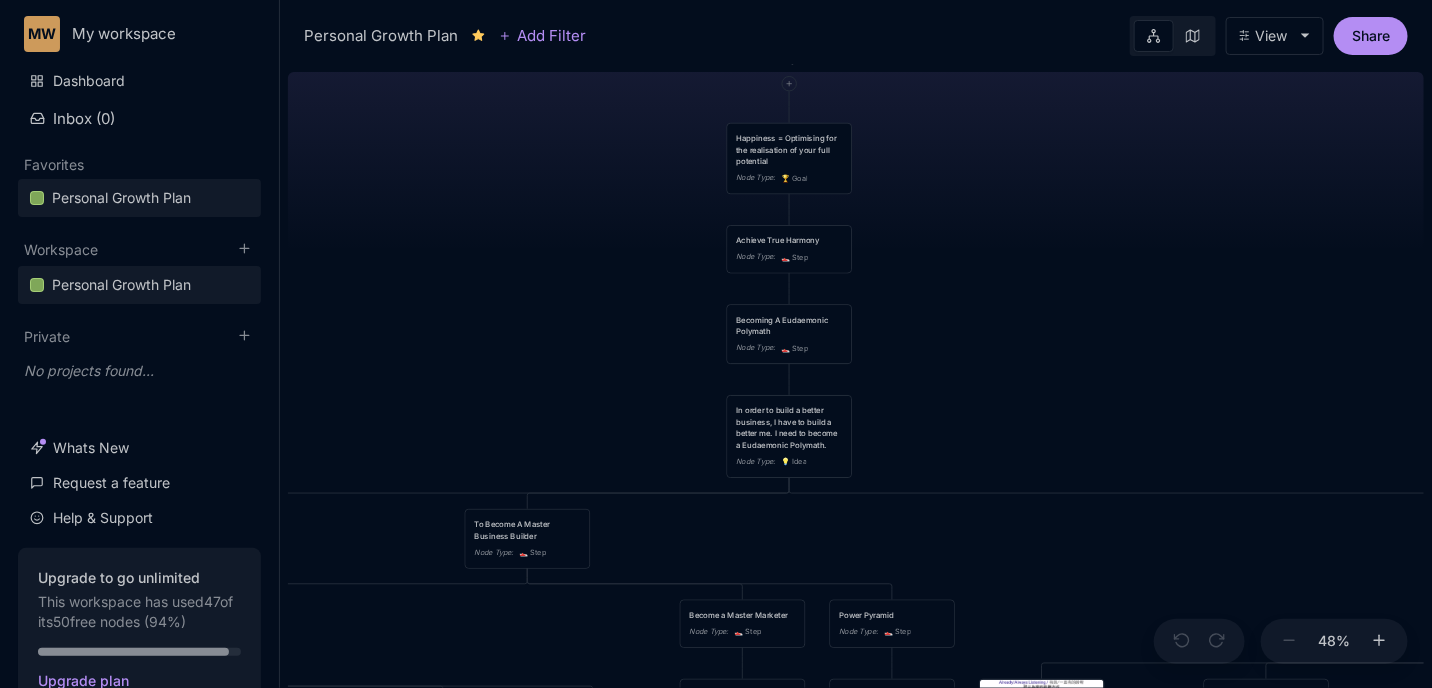 drag, startPoint x: 936, startPoint y: 475, endPoint x: 922, endPoint y: 422, distance: 54.81788 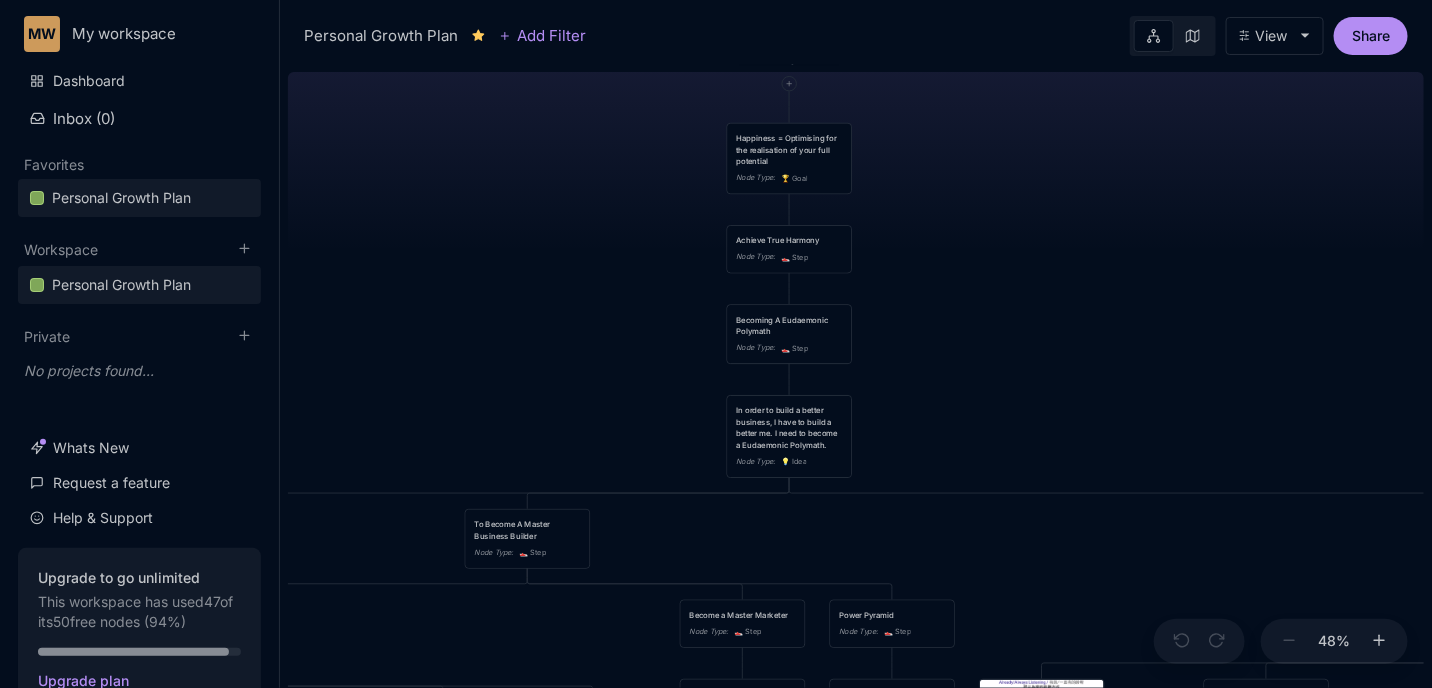 click on "😆 Personal Growth Plan Happiness = Optimising for the realisation of your full potential Node Type : 🏆   Goal Achieve True Harmony Node Type : 👟   Step Becoming A Eudaemonic Polymath Node Type : 👟   Step In order to build a better business, I have to build a better me. I need to become a Eudaemonic Polymath.  Node Type : 💡   Idea Romance
Friends/Fun
Family
Health/Fitness
Money/Finances
Spirituality Node Type : 👟   Step To Become A Master Business Builder Node Type : 👟   Step Building Fires - UNSTOPPABLE motivation Node Type : 👟   Step Improve my brain's OS - Make better decisions and have it compound Node Type : 👟   Step Become a Master Marketer Node Type : 👟   Step Power Pyramid Node Type : 👟   Step Self-Invention 2.0 Node Type : 📐   Task Mental Model 1: 2nd order thinking (and then what?) Node Type : 💡   Idea Mental Model 2: Critical Thinking Node Type : 💡   Idea URL : canva.com Mental Model 3: Cui Bono "Who benefits" "How do they benefit" Find hidden incentives : :" at bounding box center [856, 376] 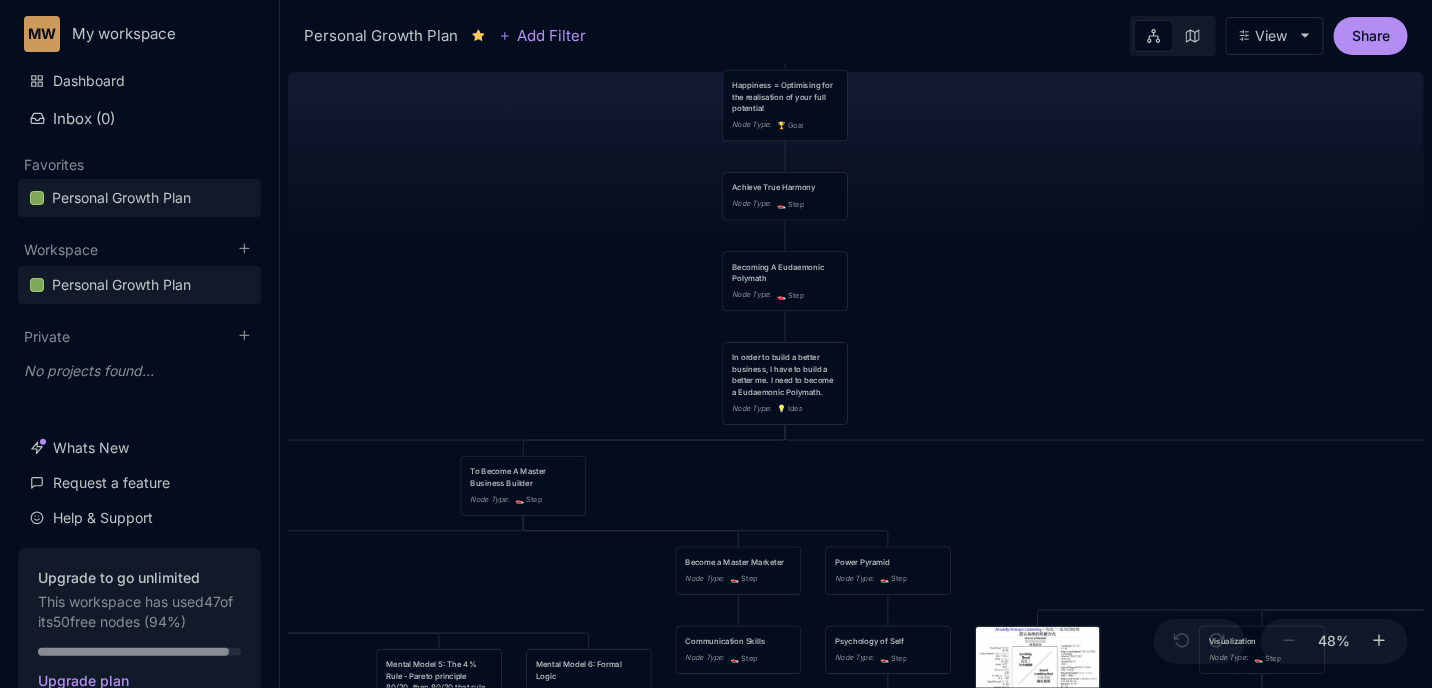 drag, startPoint x: 963, startPoint y: 395, endPoint x: 960, endPoint y: 312, distance: 83.0542 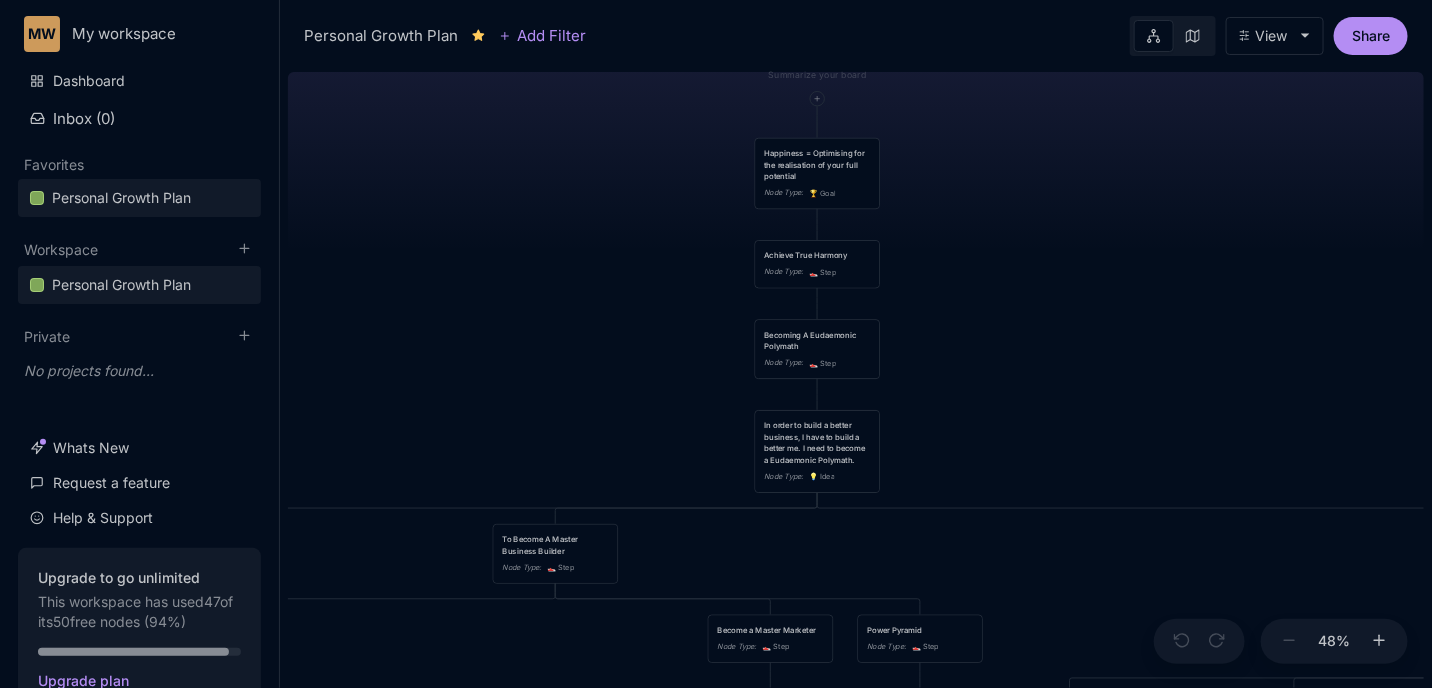 drag, startPoint x: 982, startPoint y: 314, endPoint x: 1015, endPoint y: 415, distance: 106.25441 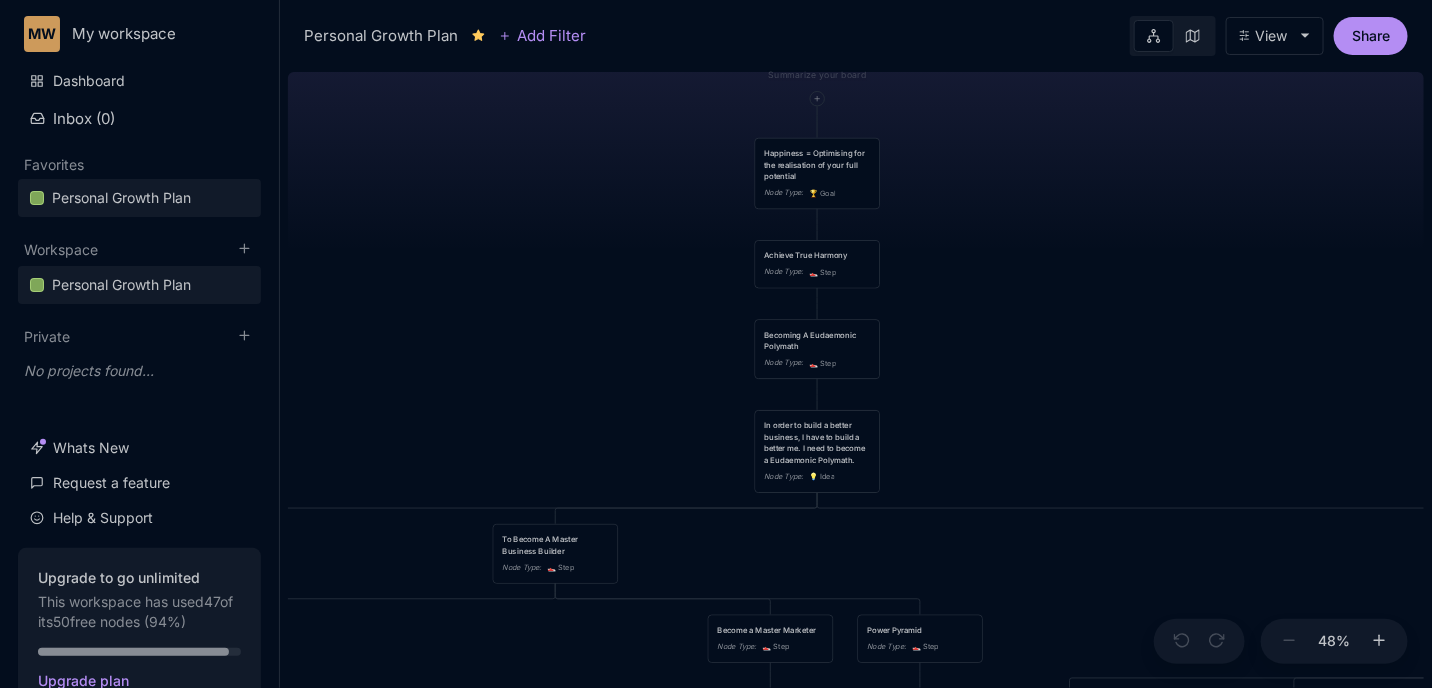 click on "😆 Personal Growth Plan Happiness = Optimising for the realisation of your full potential Node Type : 🏆   Goal Achieve True Harmony Node Type : 👟   Step Becoming A Eudaemonic Polymath Node Type : 👟   Step In order to build a better business, I have to build a better me. I need to become a Eudaemonic Polymath.  Node Type : 💡   Idea Romance
Friends/Fun
Family
Health/Fitness
Money/Finances
Spirituality Node Type : 👟   Step To Become A Master Business Builder Node Type : 👟   Step Building Fires - UNSTOPPABLE motivation Node Type : 👟   Step Improve my brain's OS - Make better decisions and have it compound Node Type : 👟   Step Become a Master Marketer Node Type : 👟   Step Power Pyramid Node Type : 👟   Step Self-Invention 2.0 Node Type : 📐   Task Mental Model 1: 2nd order thinking (and then what?) Node Type : 💡   Idea Mental Model 2: Critical Thinking Node Type : 💡   Idea URL : canva.com Mental Model 3: Cui Bono "Who benefits" "How do they benefit" Find hidden incentives : :" at bounding box center (856, 376) 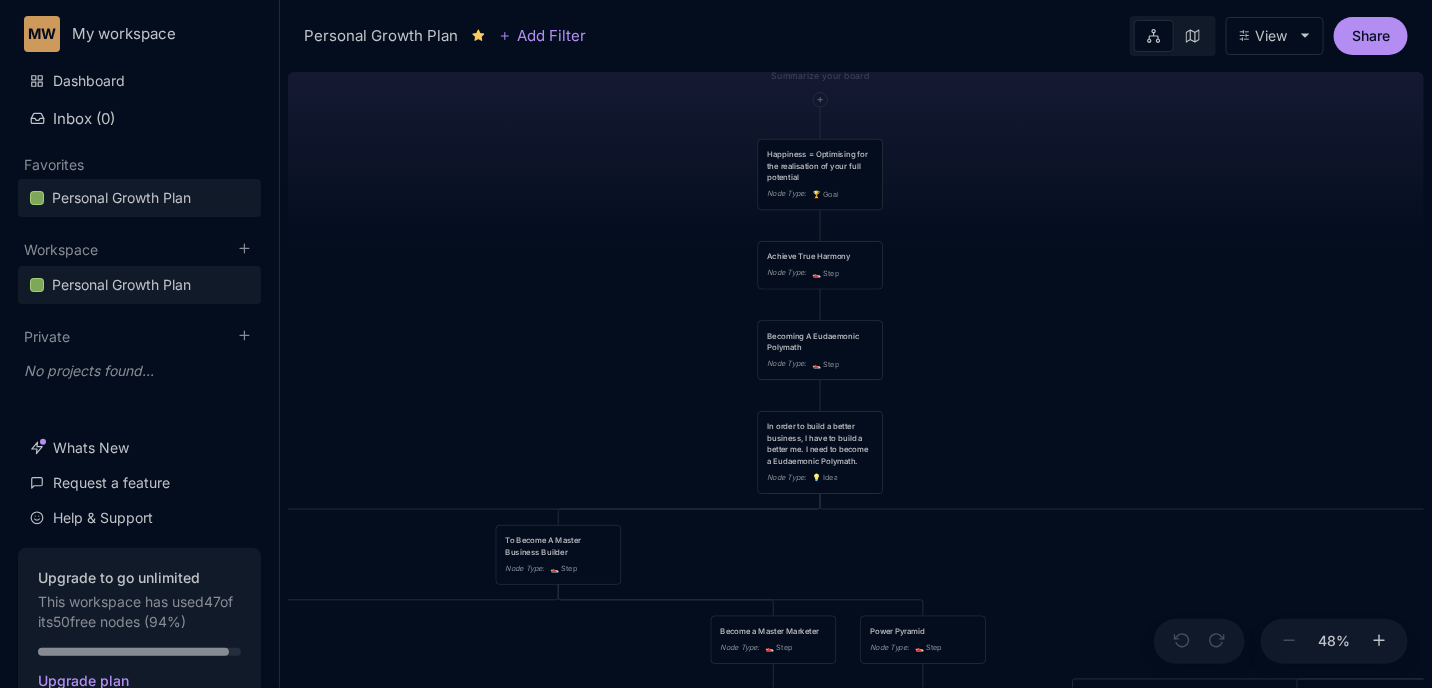drag, startPoint x: 1015, startPoint y: 415, endPoint x: 1036, endPoint y: 391, distance: 31.890438 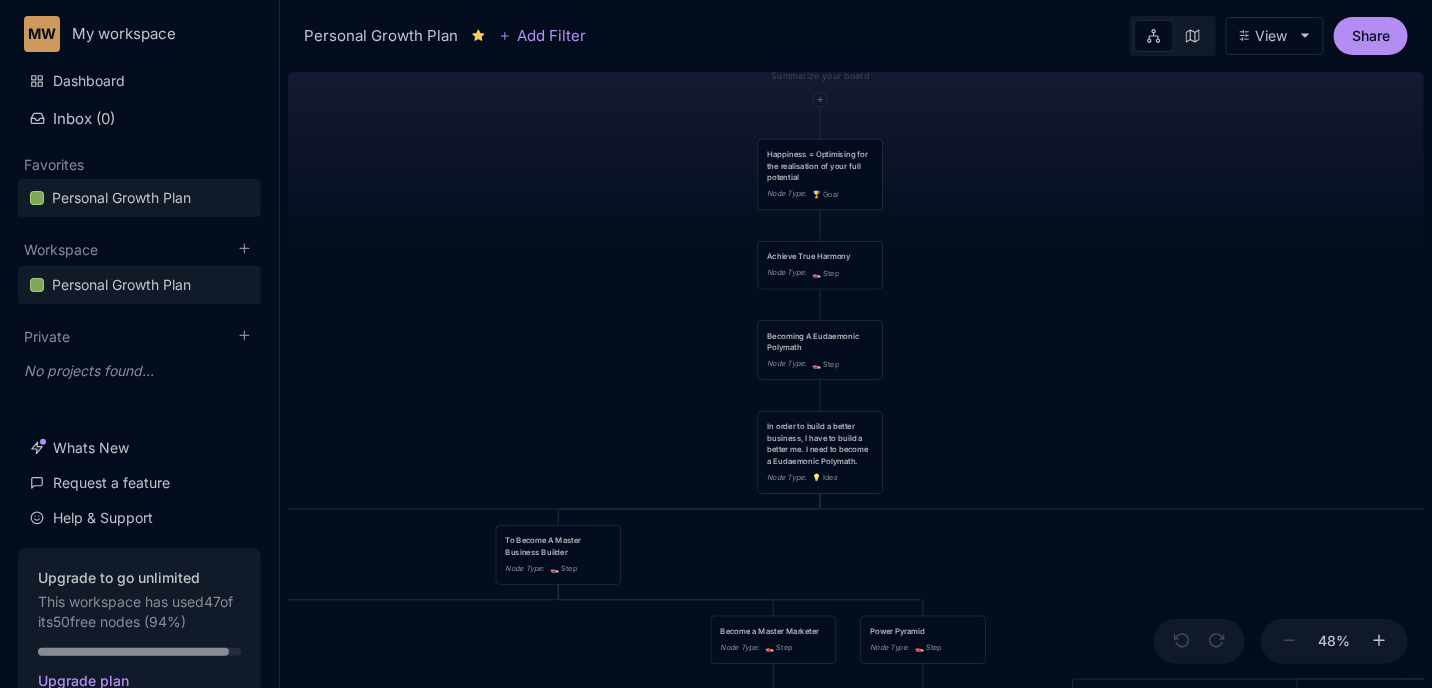 click on "😆 Personal Growth Plan Happiness = Optimising for the realisation of your full potential Node Type : 🏆   Goal Achieve True Harmony Node Type : 👟   Step Becoming A Eudaemonic Polymath Node Type : 👟   Step In order to build a better business, I have to build a better me. I need to become a Eudaemonic Polymath.  Node Type : 💡   Idea Romance
Friends/Fun
Family
Health/Fitness
Money/Finances
Spirituality Node Type : 👟   Step To Become A Master Business Builder Node Type : 👟   Step Building Fires - UNSTOPPABLE motivation Node Type : 👟   Step Improve my brain's OS - Make better decisions and have it compound Node Type : 👟   Step Become a Master Marketer Node Type : 👟   Step Power Pyramid Node Type : 👟   Step Self-Invention 2.0 Node Type : 📐   Task Mental Model 1: 2nd order thinking (and then what?) Node Type : 💡   Idea Mental Model 2: Critical Thinking Node Type : 💡   Idea URL : canva.com Mental Model 3: Cui Bono "Who benefits" "How do they benefit" Find hidden incentives : :" at bounding box center [856, 376] 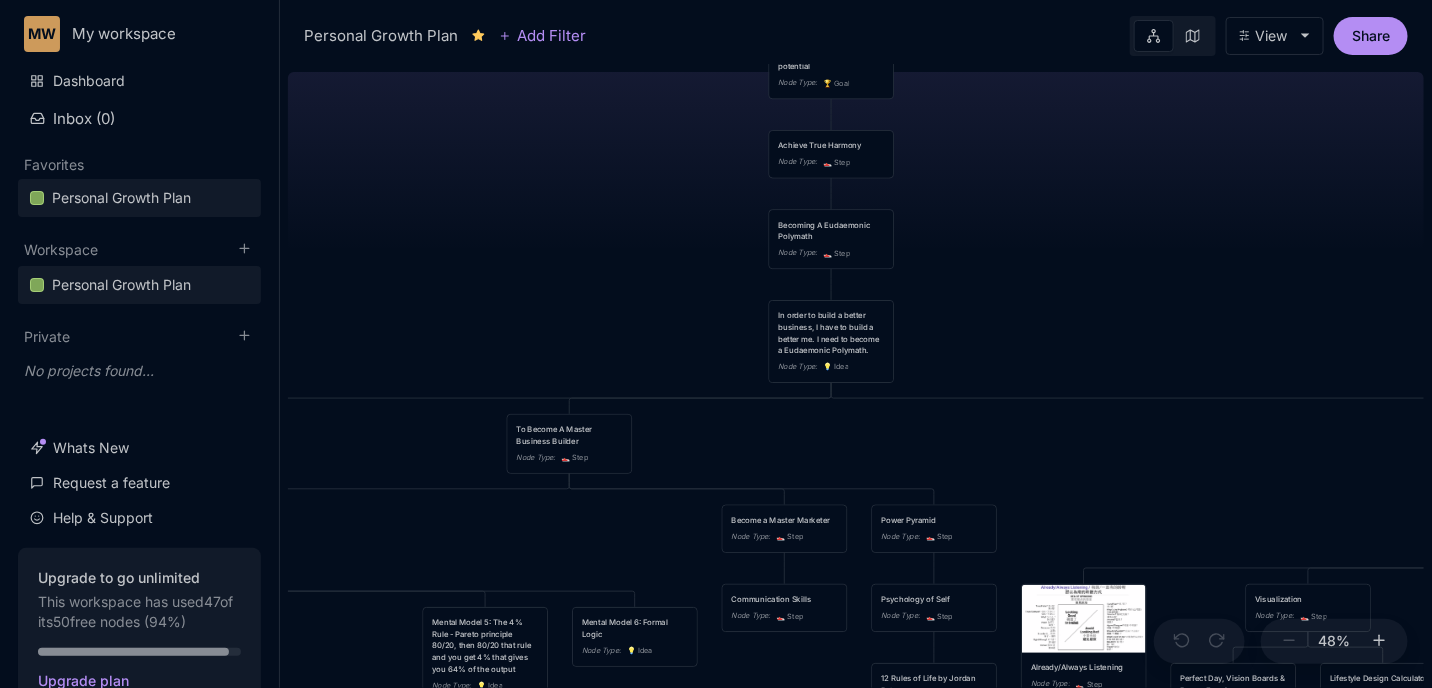 drag, startPoint x: 1050, startPoint y: 371, endPoint x: 1039, endPoint y: 284, distance: 87.69264 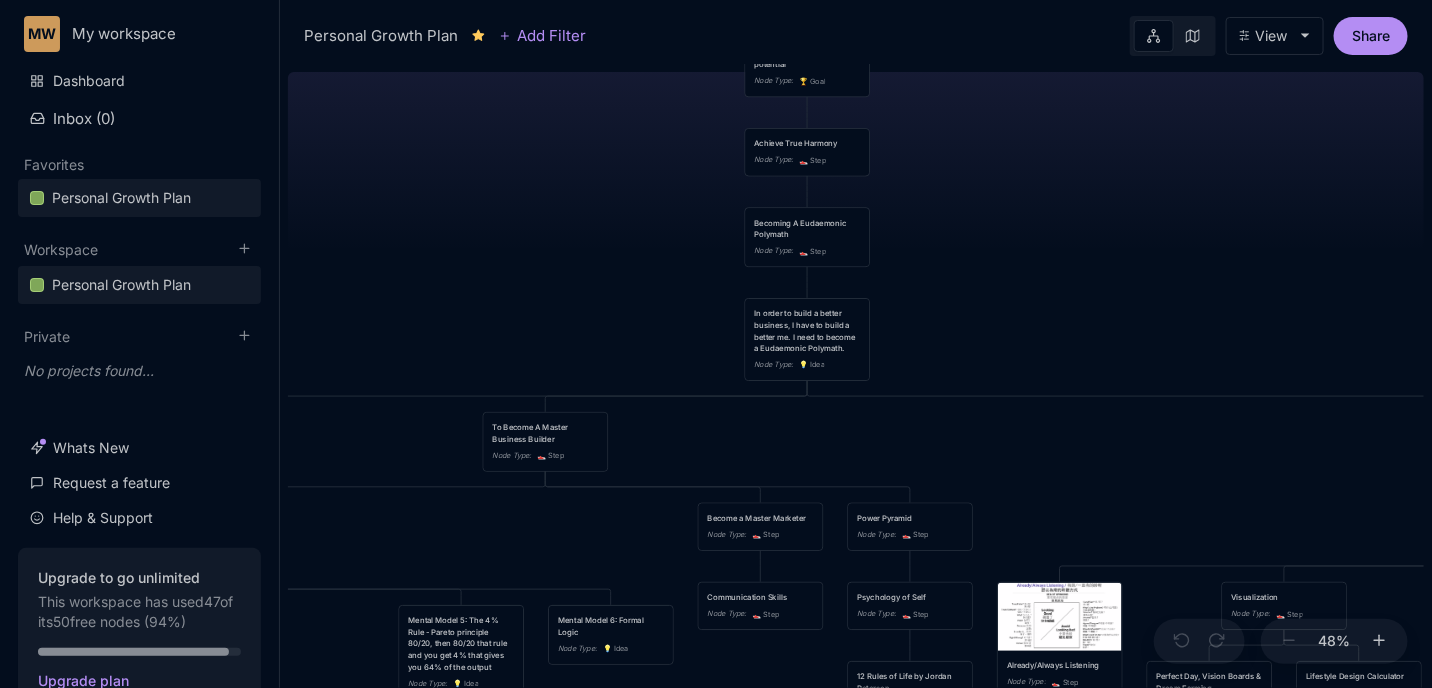 drag, startPoint x: 1070, startPoint y: 330, endPoint x: 1020, endPoint y: 318, distance: 51.41984 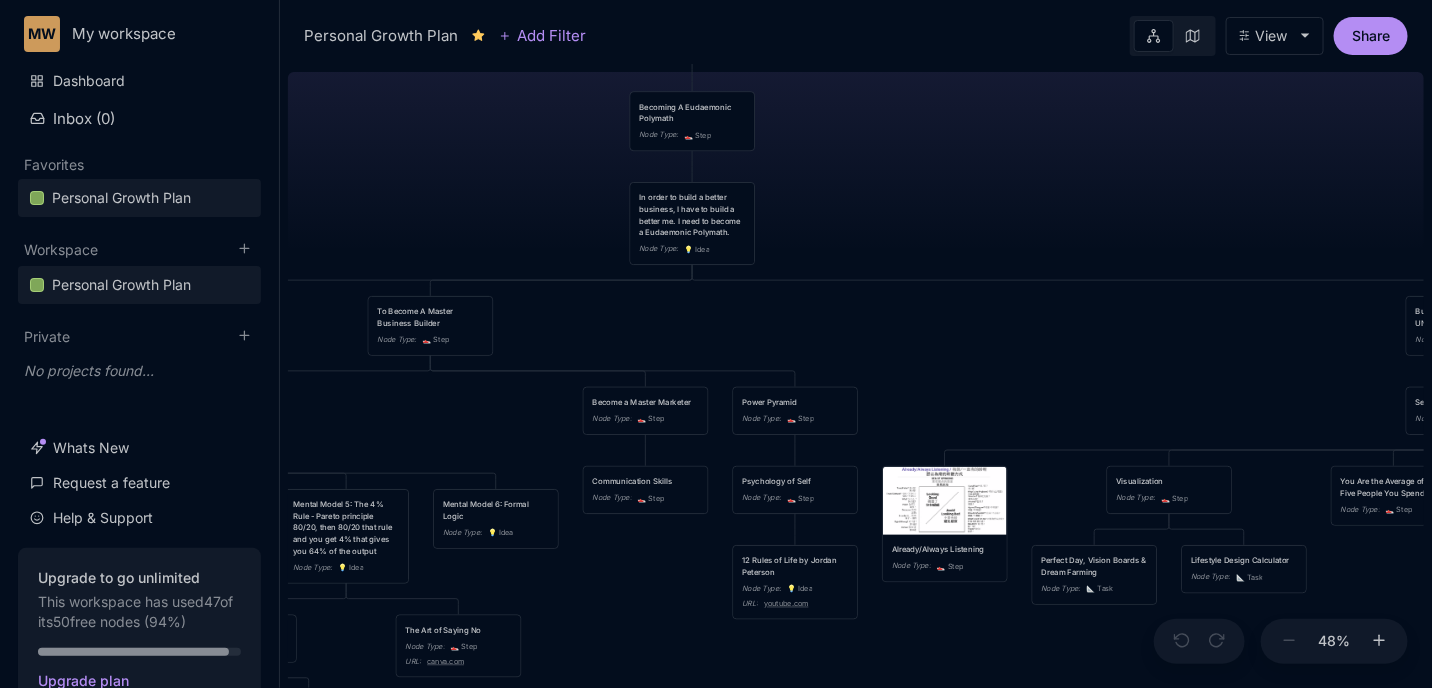 drag, startPoint x: 1035, startPoint y: 327, endPoint x: 945, endPoint y: 221, distance: 139.05394 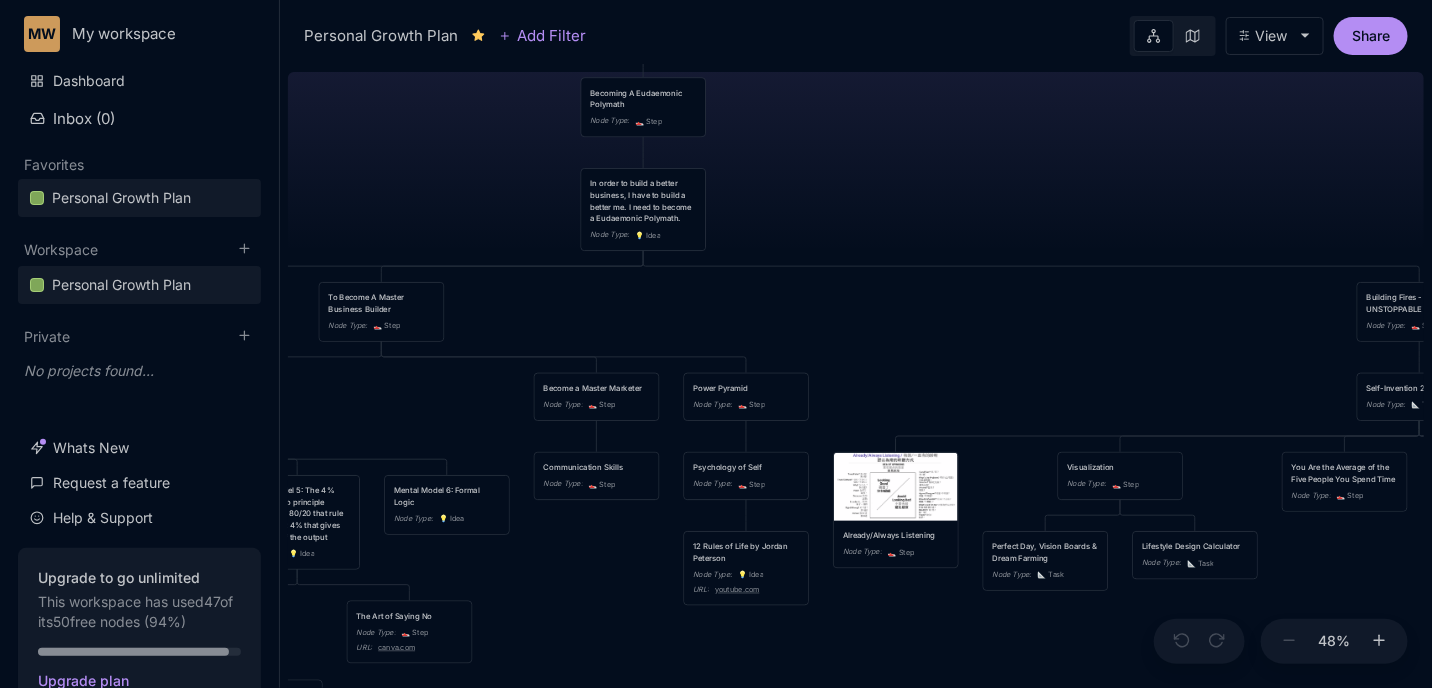 drag, startPoint x: 1122, startPoint y: 420, endPoint x: 846, endPoint y: 357, distance: 283.0989 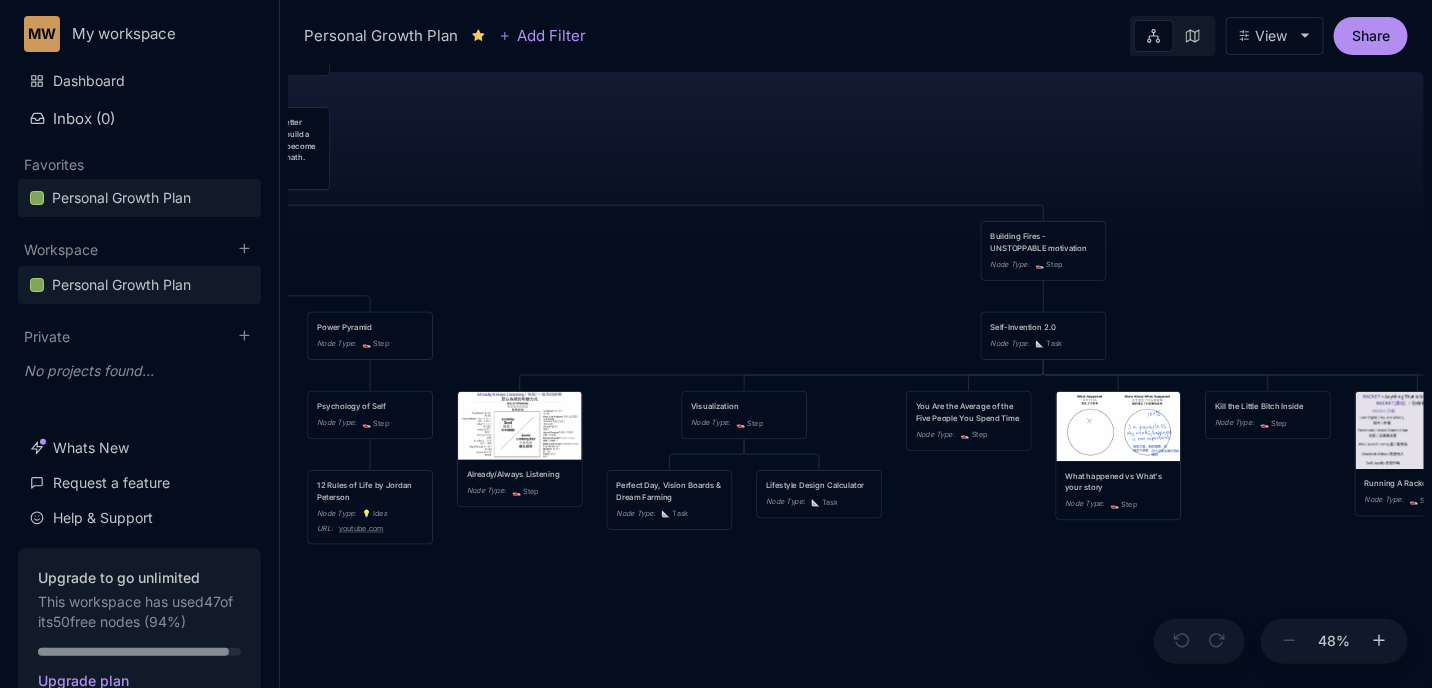 drag, startPoint x: 1053, startPoint y: 312, endPoint x: 903, endPoint y: 300, distance: 150.47923 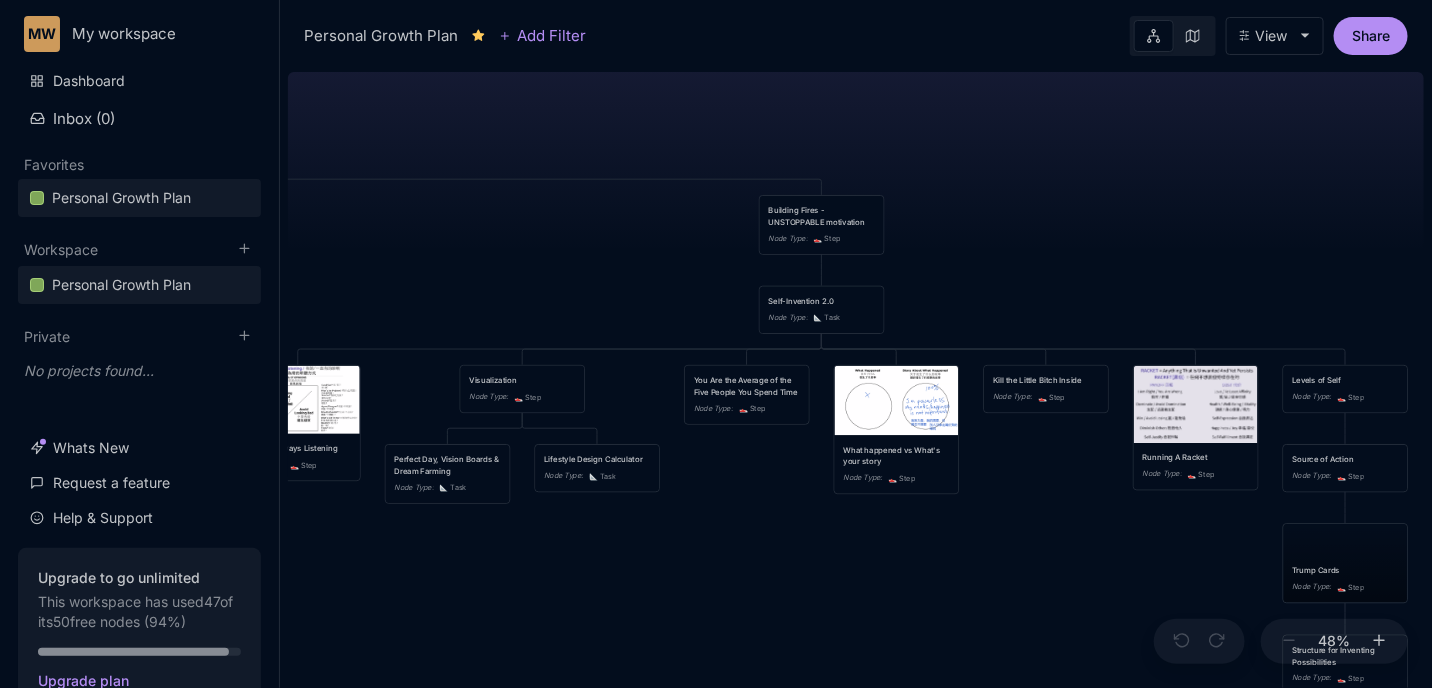 drag, startPoint x: 1370, startPoint y: 310, endPoint x: 903, endPoint y: 279, distance: 468.02777 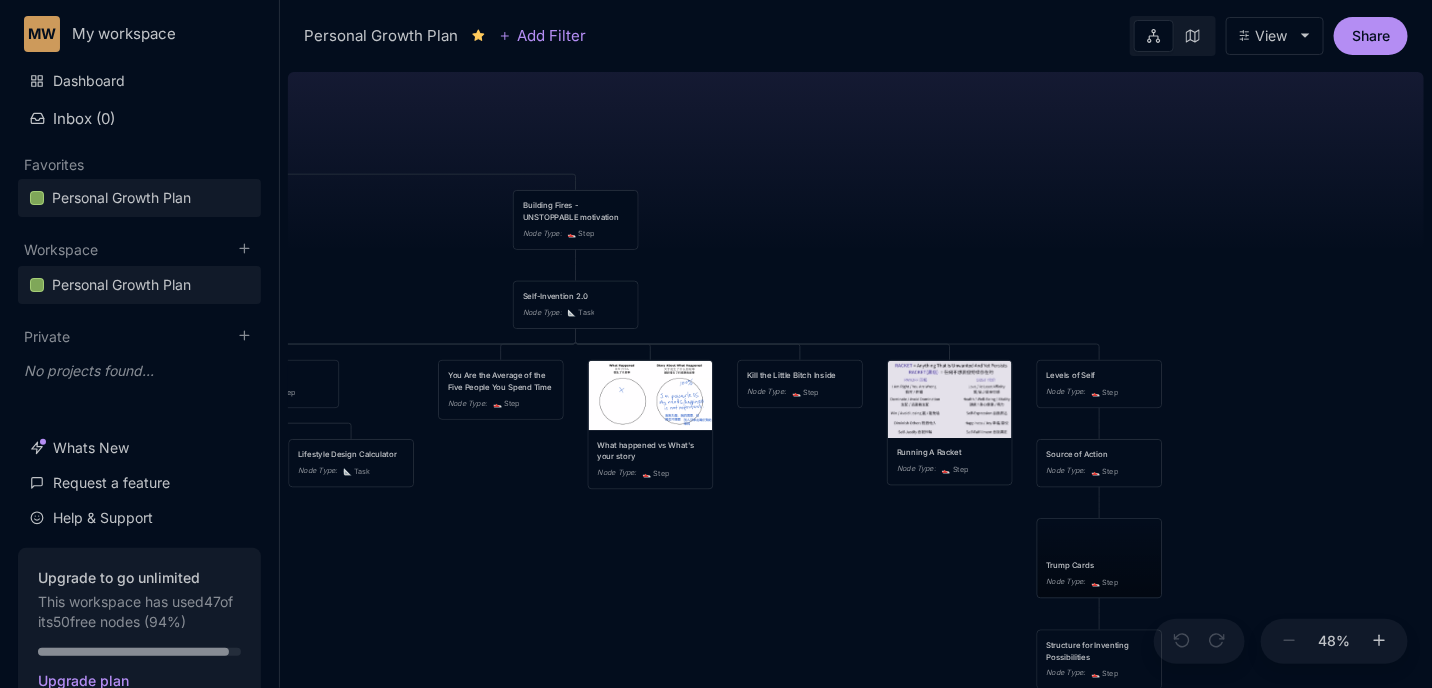 click on "😆 Personal Growth Plan Happiness = Optimising for the realisation of your full potential Node Type : 🏆   Goal Achieve True Harmony Node Type : 👟   Step Becoming A Eudaemonic Polymath Node Type : 👟   Step In order to build a better business, I have to build a better me. I need to become a Eudaemonic Polymath.  Node Type : 💡   Idea Romance
Friends/Fun
Family
Health/Fitness
Money/Finances
Spirituality Node Type : 👟   Step To Become A Master Business Builder Node Type : 👟   Step Building Fires - UNSTOPPABLE motivation Node Type : 👟   Step Improve my brain's OS - Make better decisions and have it compound Node Type : 👟   Step Become a Master Marketer Node Type : 👟   Step Power Pyramid Node Type : 👟   Step Self-Invention 2.0 Node Type : 📐   Task Mental Model 1: 2nd order thinking (and then what?) Node Type : 💡   Idea Mental Model 2: Critical Thinking Node Type : 💡   Idea URL : canva.com Mental Model 3: Cui Bono "Who benefits" "How do they benefit" Find hidden incentives : :" at bounding box center (856, 376) 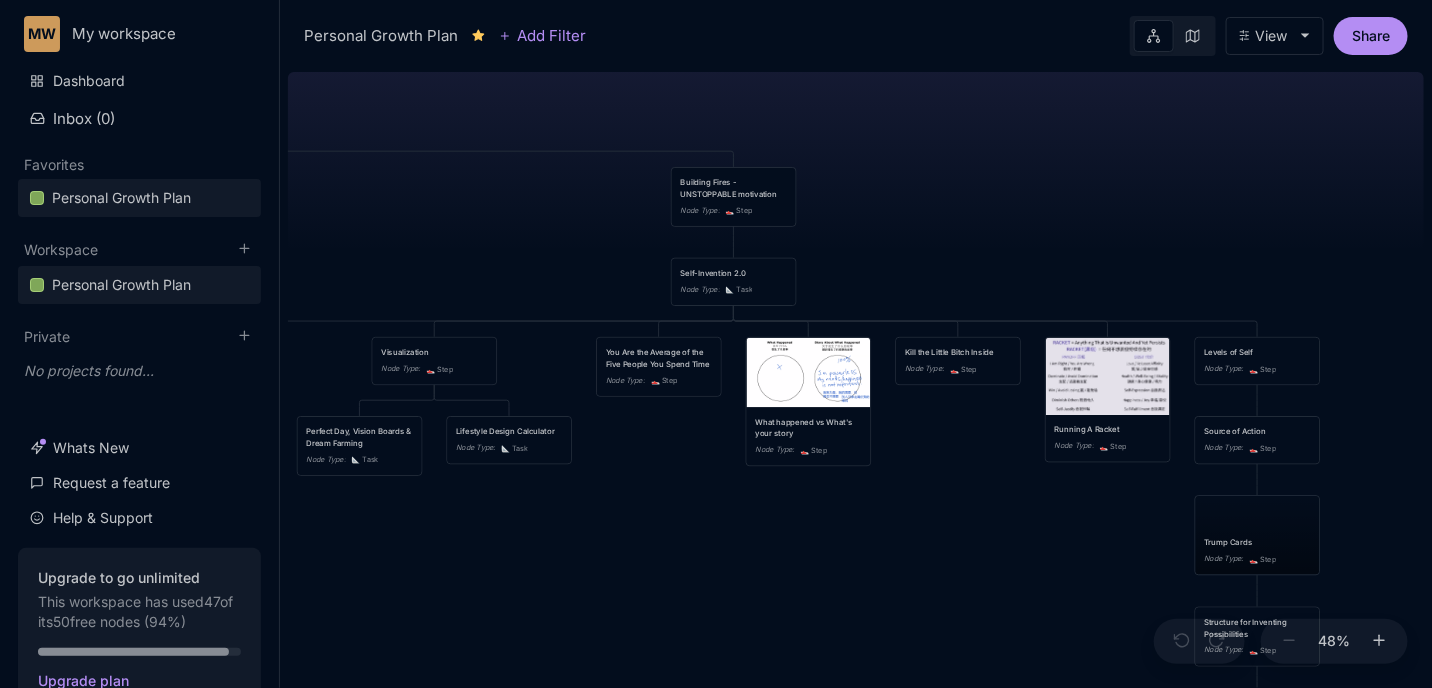 drag, startPoint x: 938, startPoint y: 305, endPoint x: 1226, endPoint y: 254, distance: 292.48077 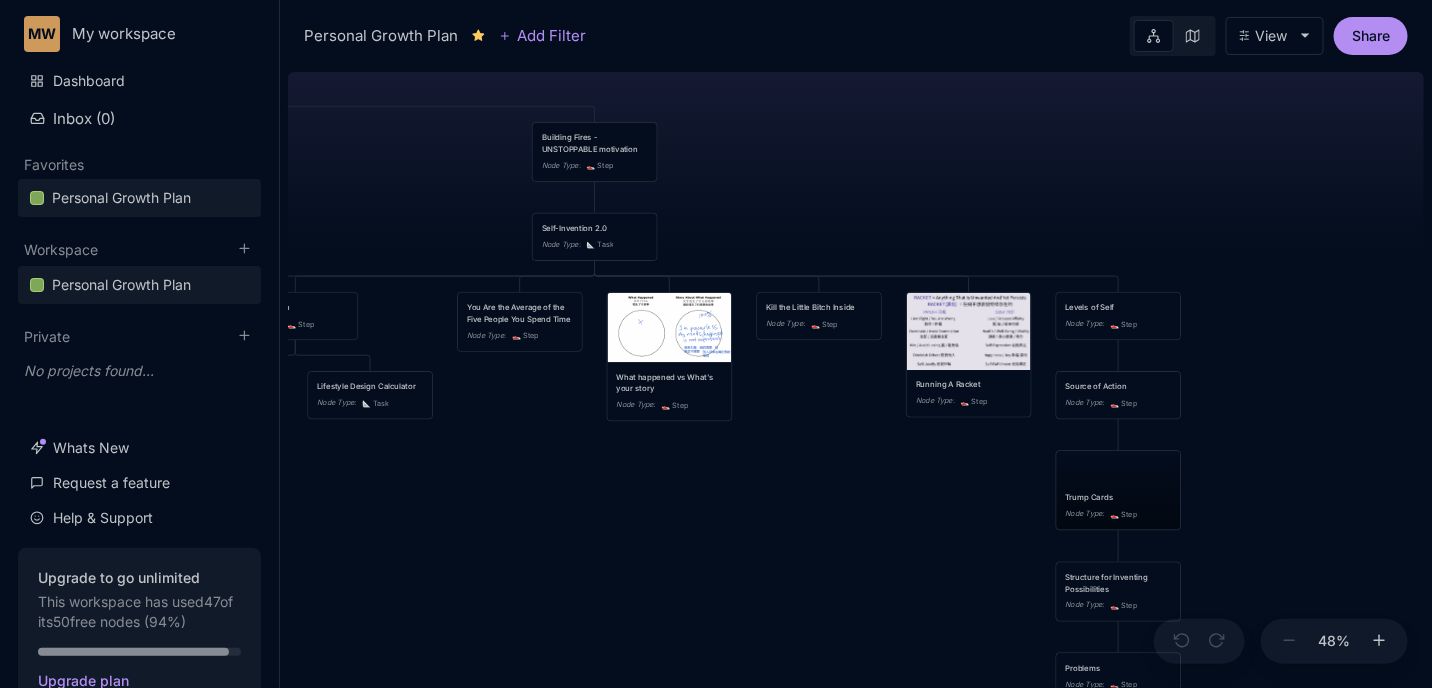 drag, startPoint x: 666, startPoint y: 210, endPoint x: 389, endPoint y: 191, distance: 277.65085 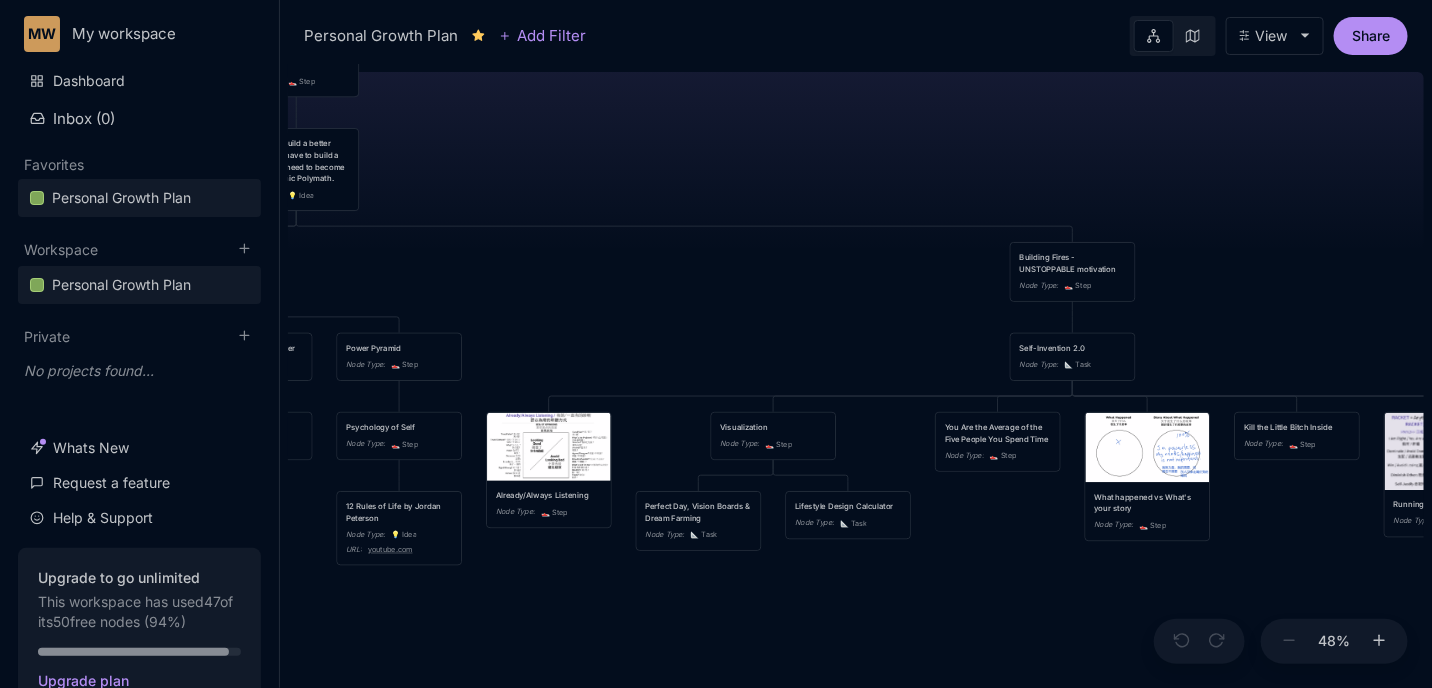 drag, startPoint x: 389, startPoint y: 194, endPoint x: 877, endPoint y: 315, distance: 502.77728 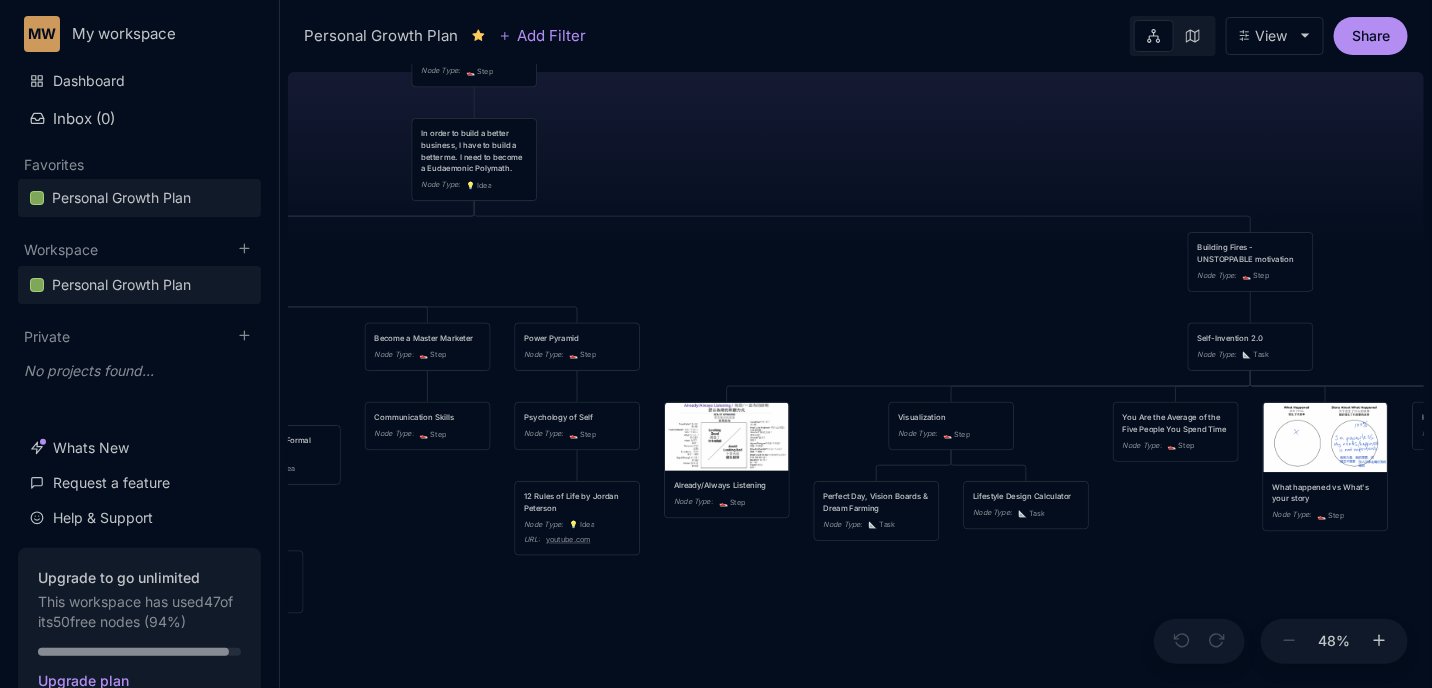 drag, startPoint x: 672, startPoint y: 333, endPoint x: 906, endPoint y: 312, distance: 234.94041 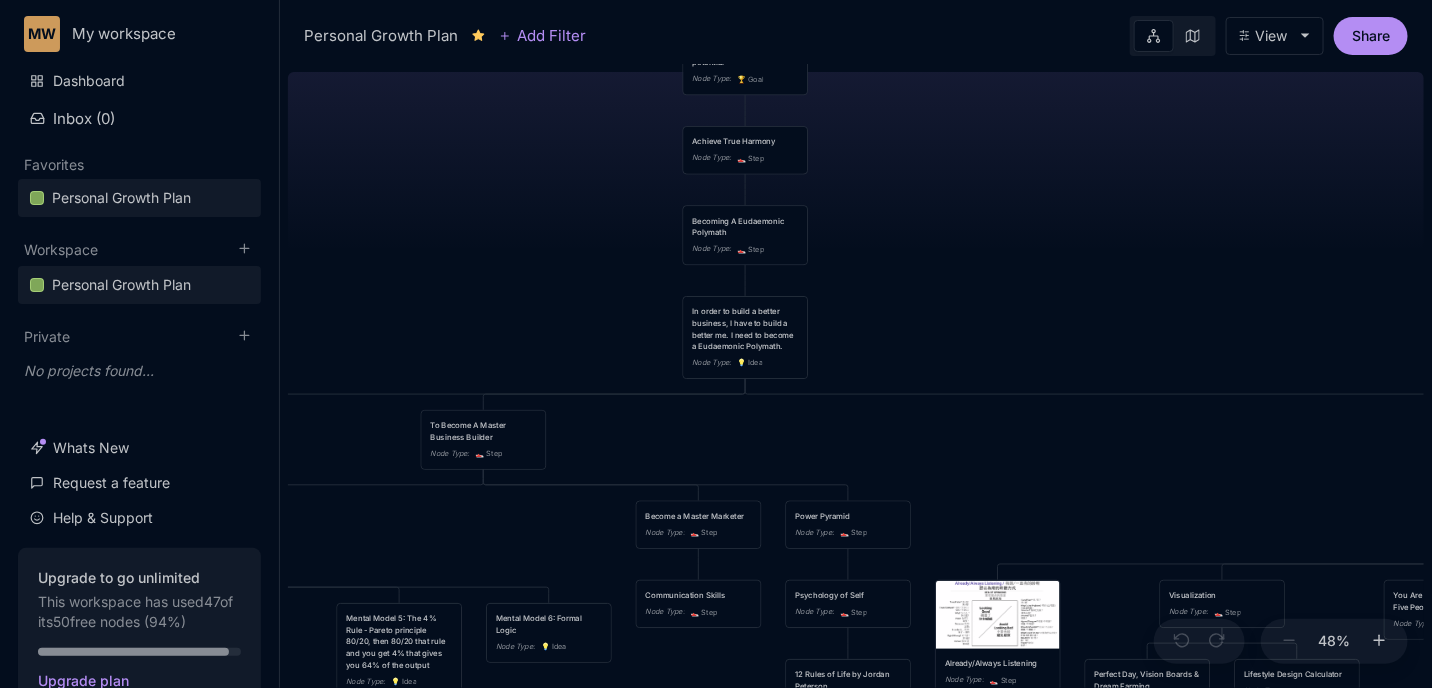 drag, startPoint x: 633, startPoint y: 153, endPoint x: 843, endPoint y: 360, distance: 294.87115 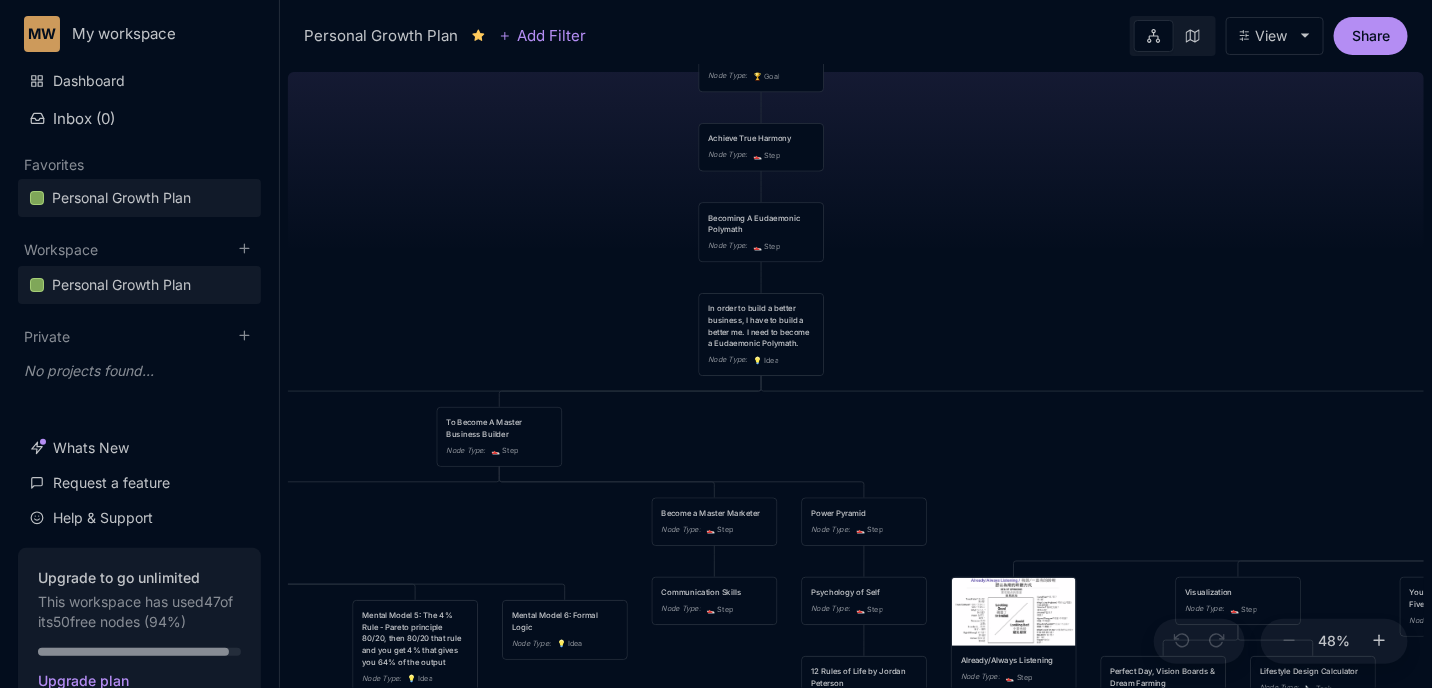 drag, startPoint x: 627, startPoint y: 327, endPoint x: 618, endPoint y: 231, distance: 96.42095 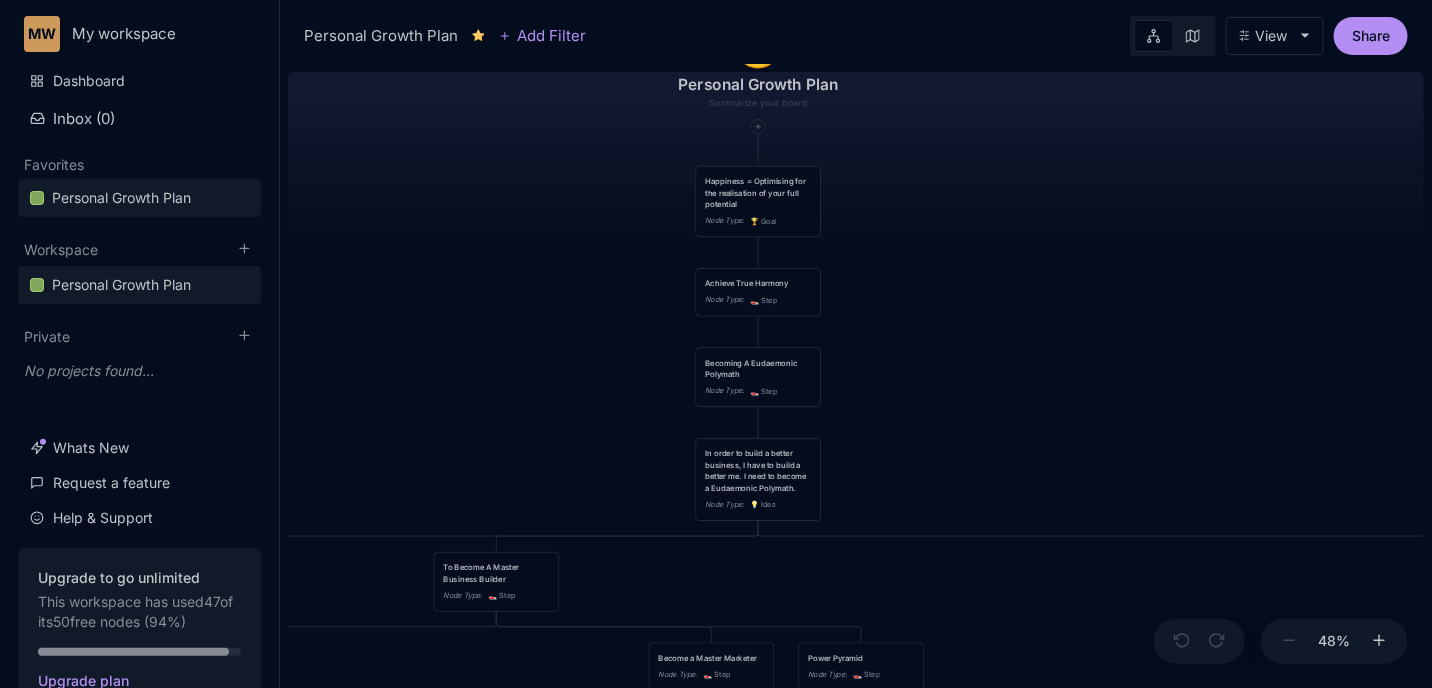drag, startPoint x: 614, startPoint y: 220, endPoint x: 618, endPoint y: 450, distance: 230.03477 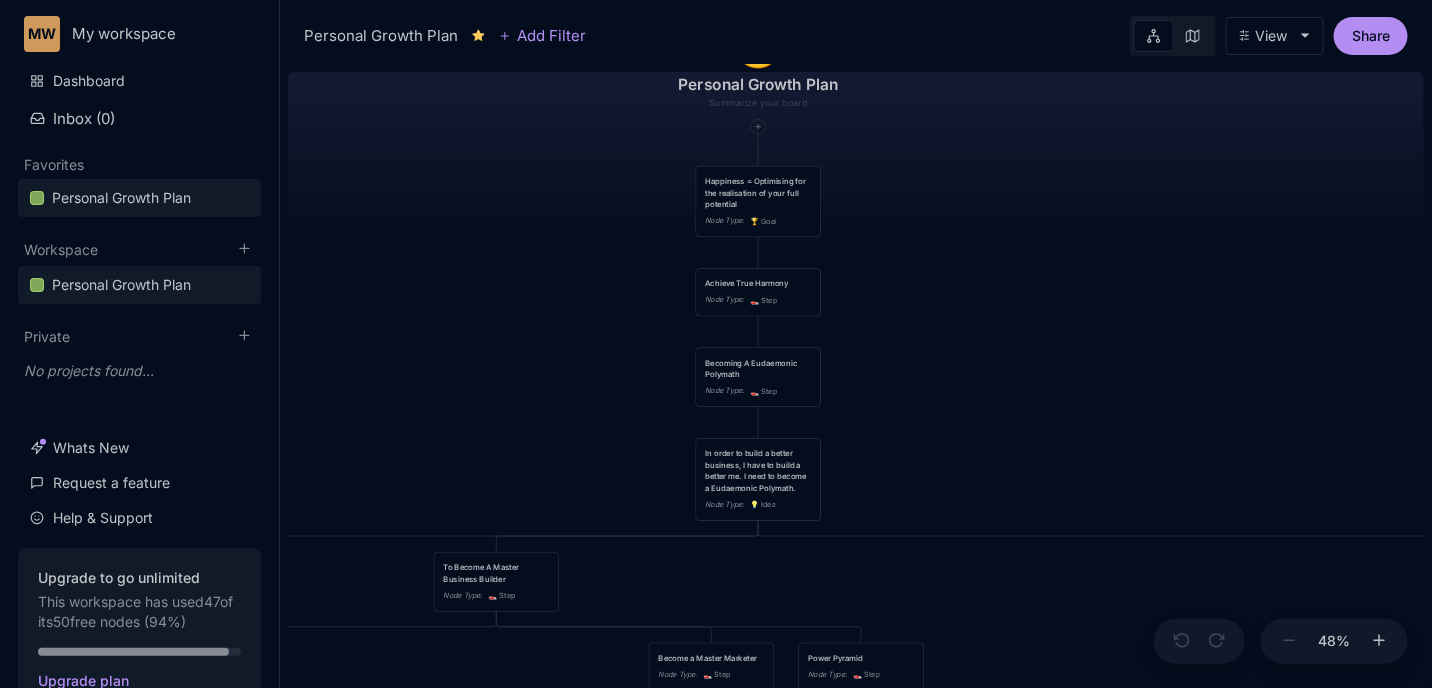 click on "😆 Personal Growth Plan Happiness = Optimising for the realisation of your full potential Node Type : 🏆   Goal Achieve True Harmony Node Type : 👟   Step Becoming A Eudaemonic Polymath Node Type : 👟   Step In order to build a better business, I have to build a better me. I need to become a Eudaemonic Polymath.  Node Type : 💡   Idea Romance
Friends/Fun
Family
Health/Fitness
Money/Finances
Spirituality Node Type : 👟   Step To Become A Master Business Builder Node Type : 👟   Step Building Fires - UNSTOPPABLE motivation Node Type : 👟   Step Improve my brain's OS - Make better decisions and have it compound Node Type : 👟   Step Become a Master Marketer Node Type : 👟   Step Power Pyramid Node Type : 👟   Step Self-Invention 2.0 Node Type : 📐   Task Mental Model 1: 2nd order thinking (and then what?) Node Type : 💡   Idea Mental Model 2: Critical Thinking Node Type : 💡   Idea URL : canva.com Mental Model 3: Cui Bono "Who benefits" "How do they benefit" Find hidden incentives : :" at bounding box center [856, 376] 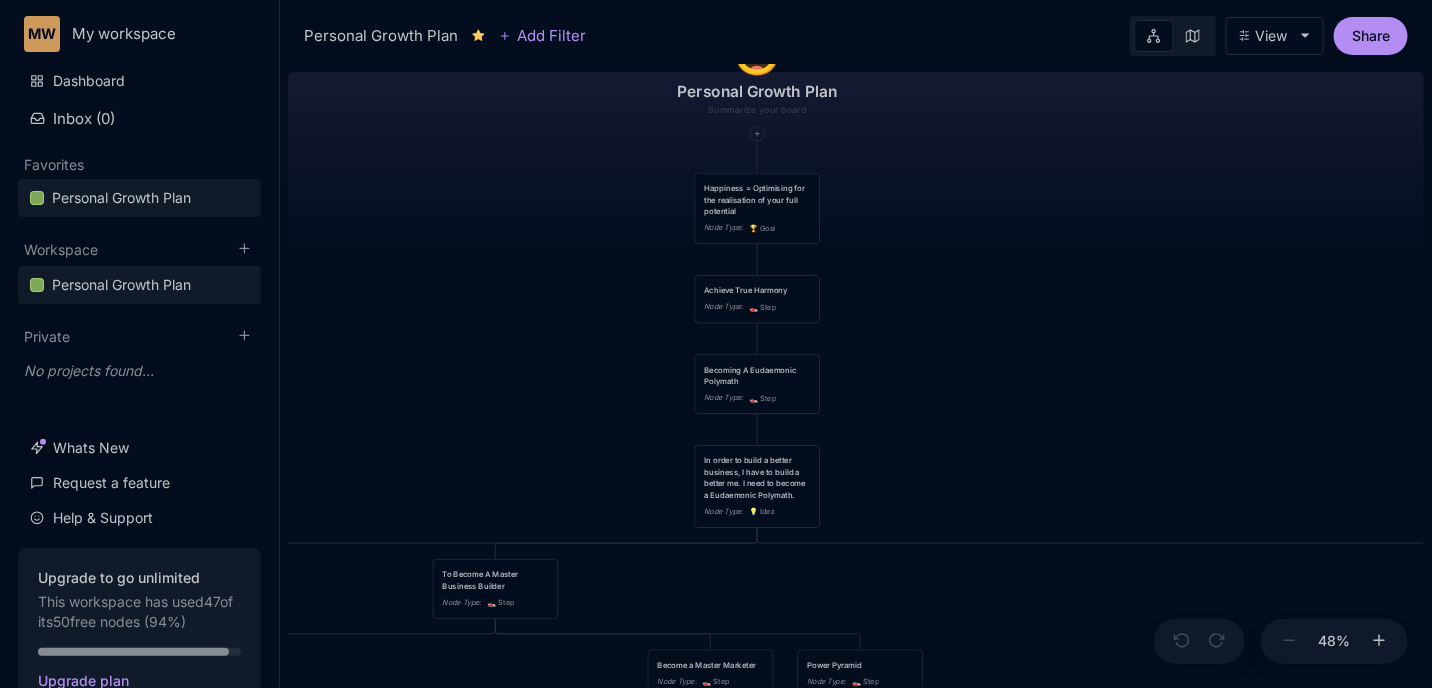 drag, startPoint x: 905, startPoint y: 363, endPoint x: 908, endPoint y: 417, distance: 54.08327 